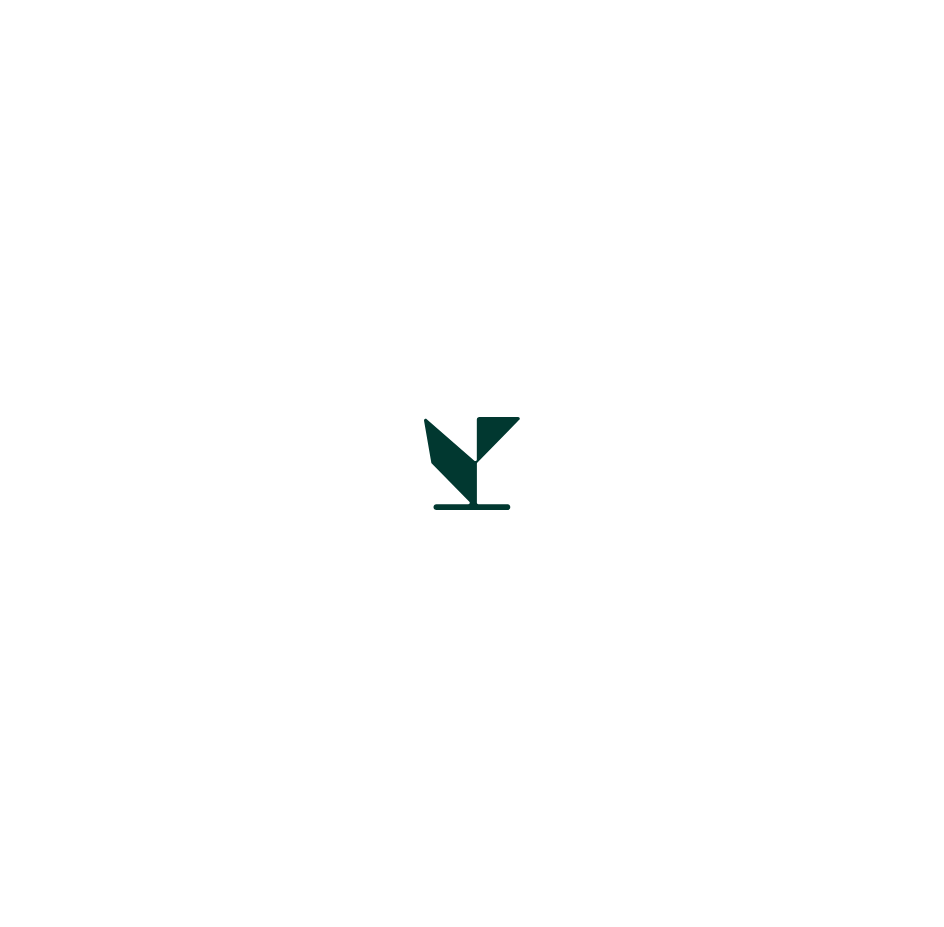 scroll, scrollTop: 0, scrollLeft: 0, axis: both 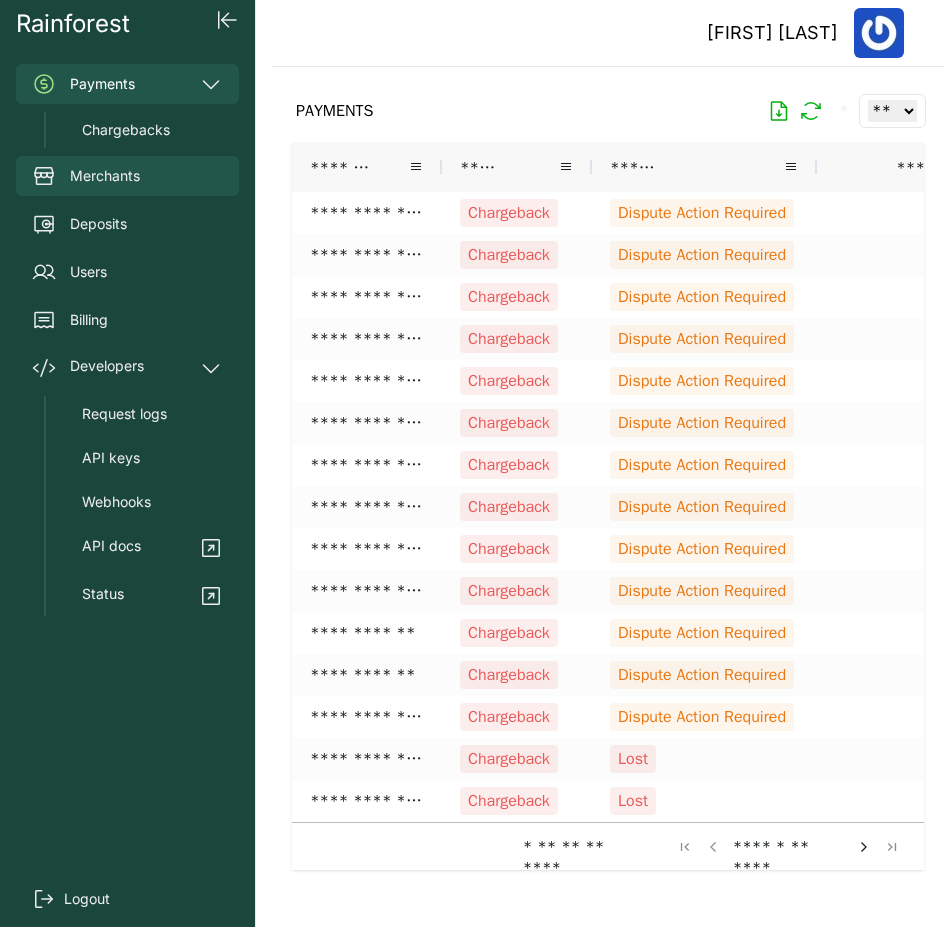click on "Merchants" at bounding box center [105, 176] 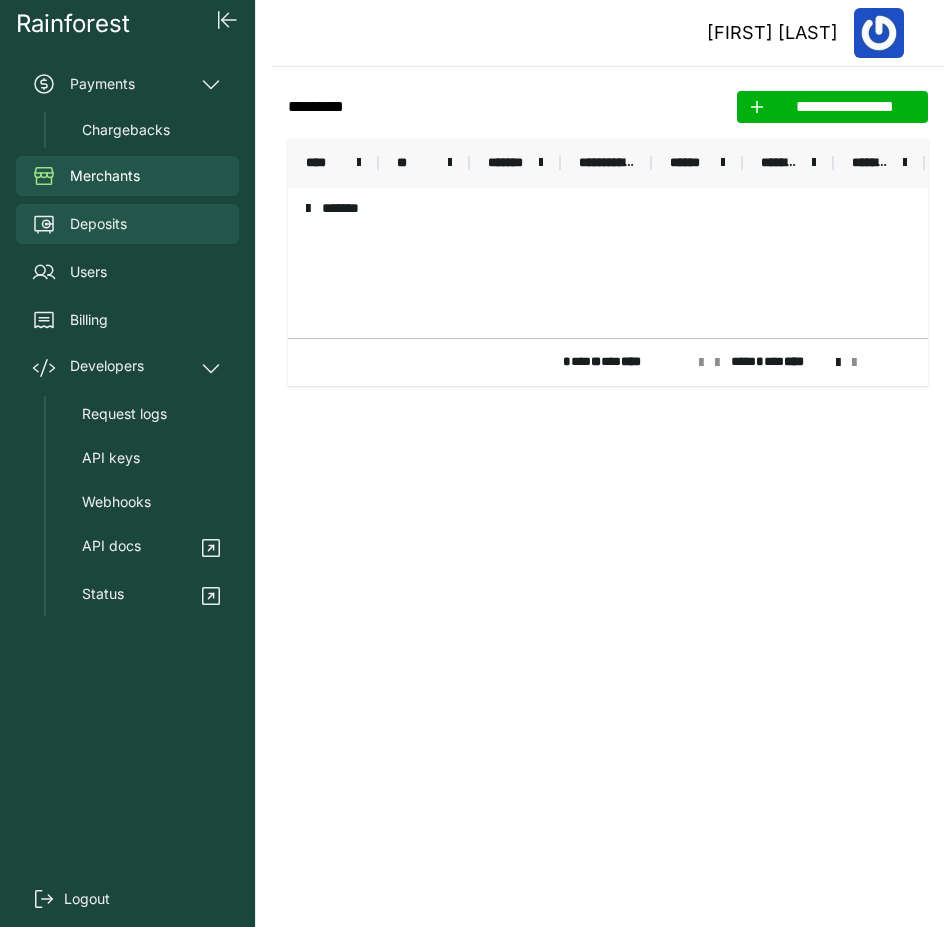 click on "Deposits" at bounding box center (127, 224) 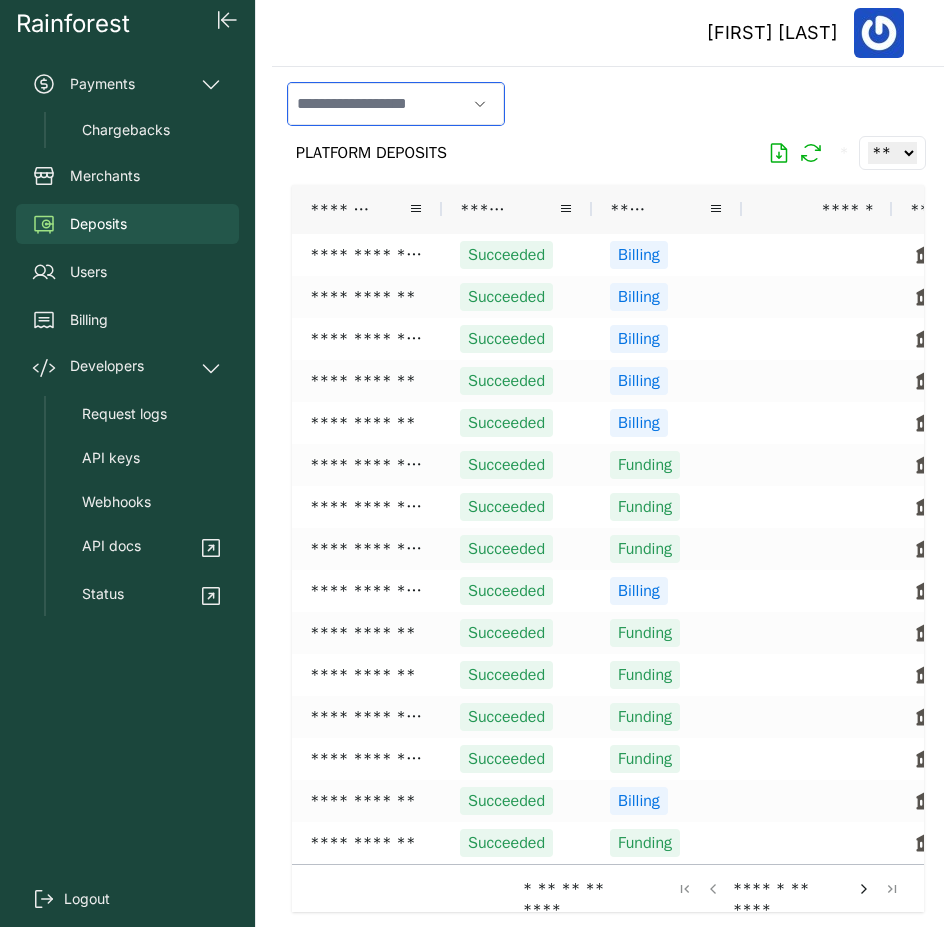 click at bounding box center (377, 104) 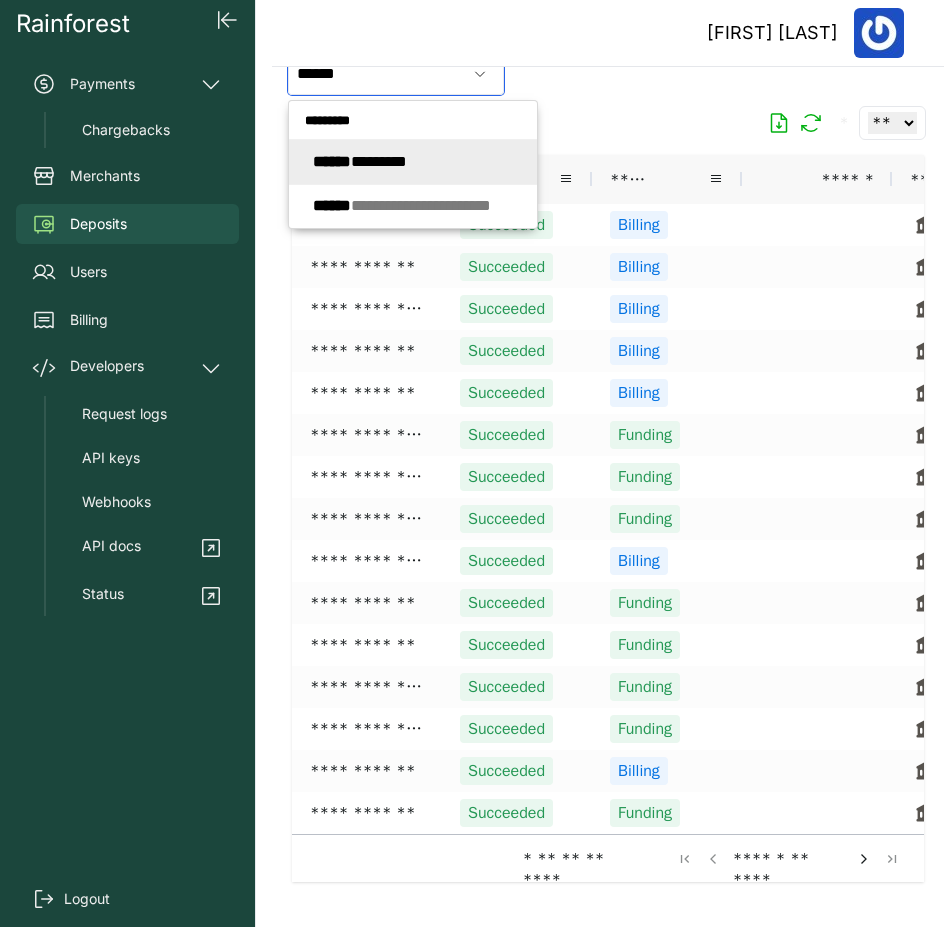 scroll, scrollTop: 7, scrollLeft: 0, axis: vertical 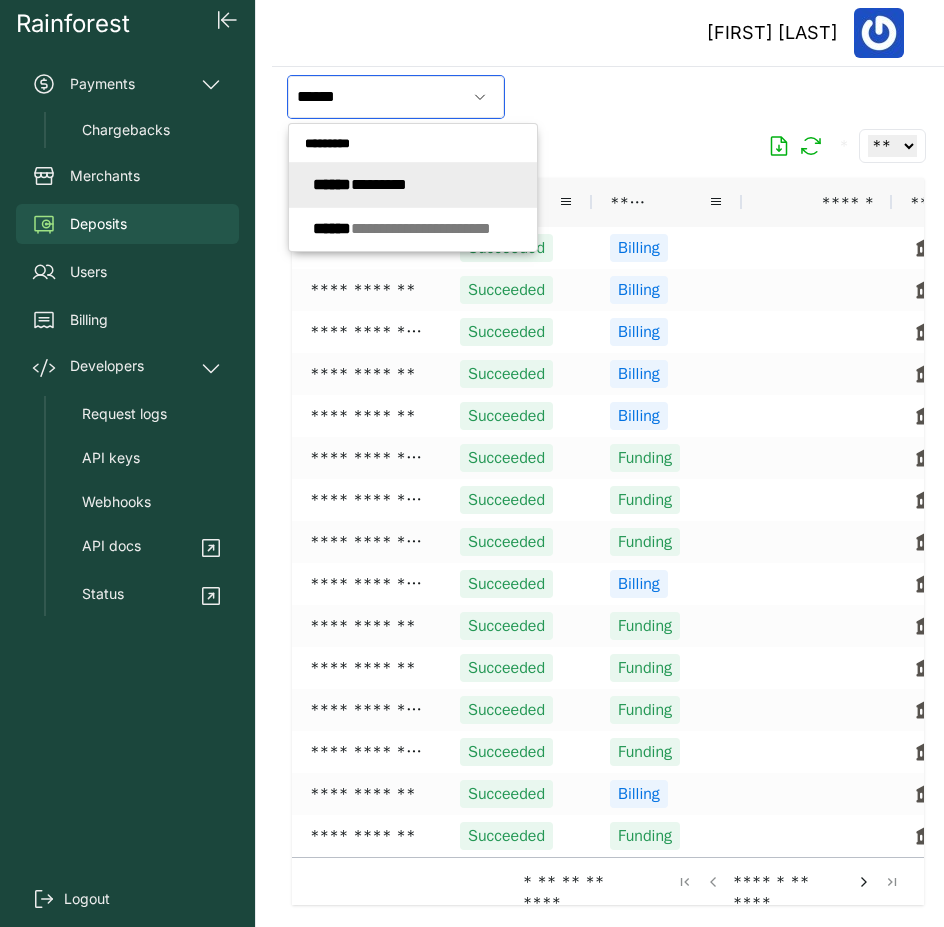 click on "****** ********" at bounding box center [360, 184] 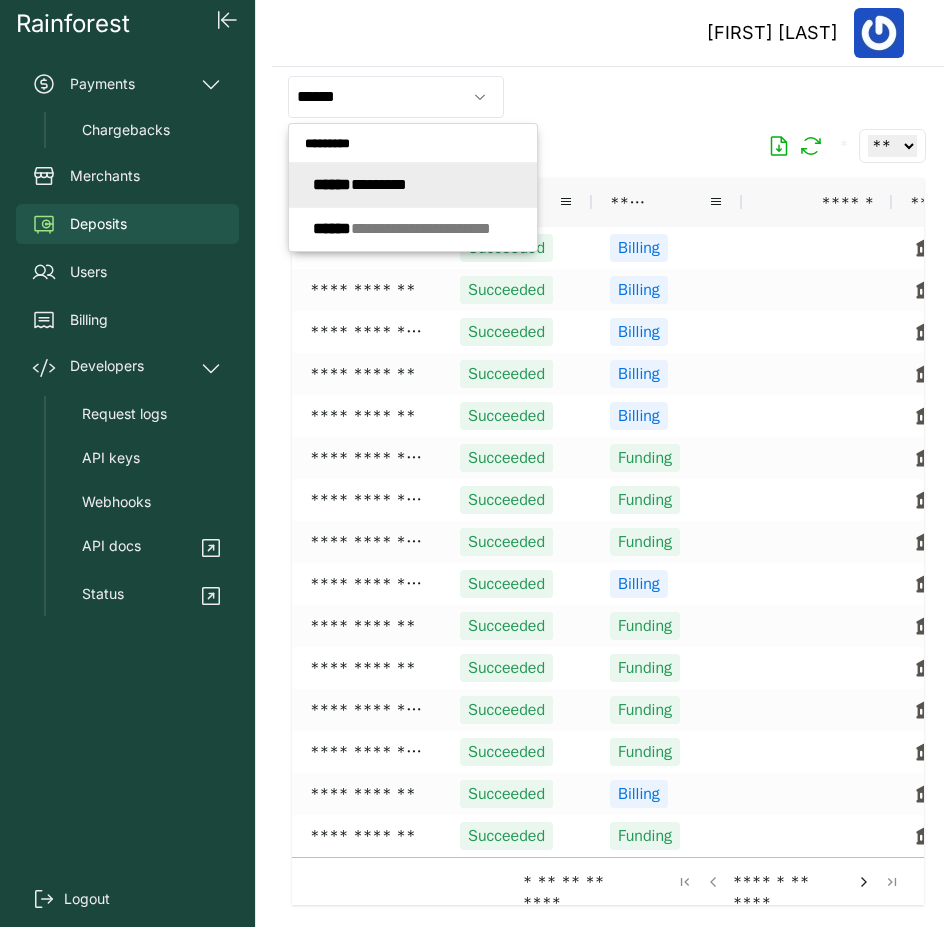 type on "**********" 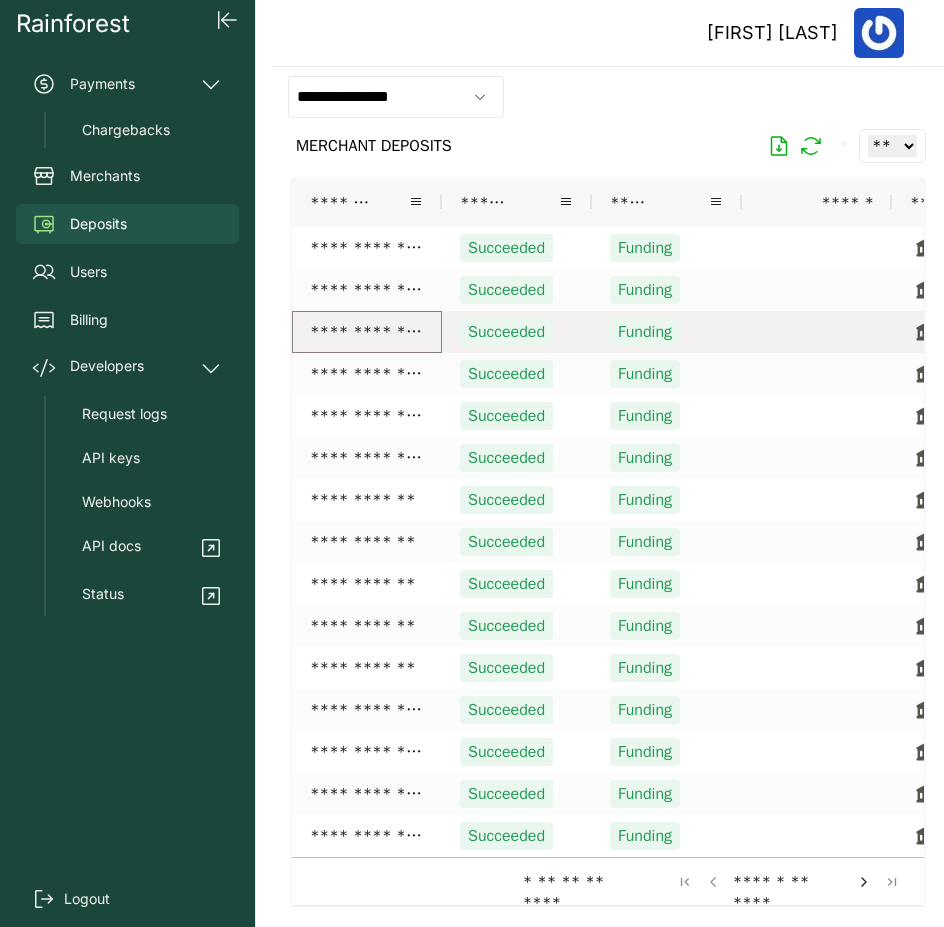 click on "**********" at bounding box center (367, 332) 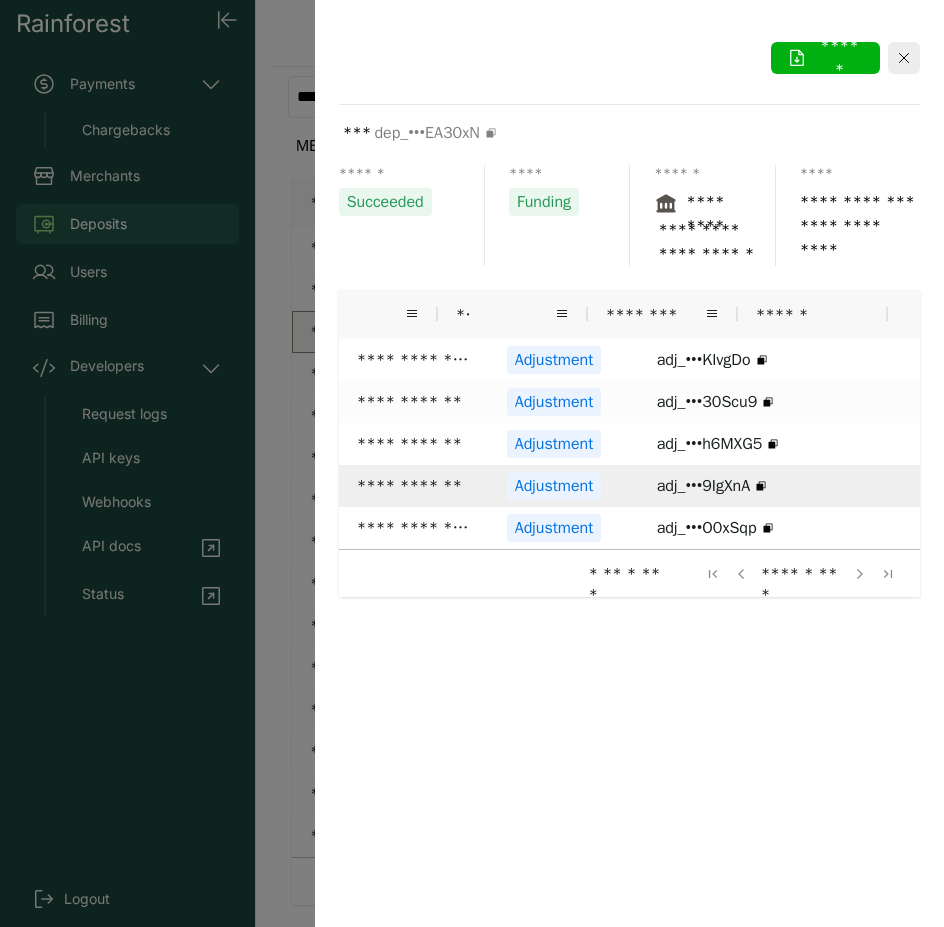 scroll, scrollTop: 0, scrollLeft: 218, axis: horizontal 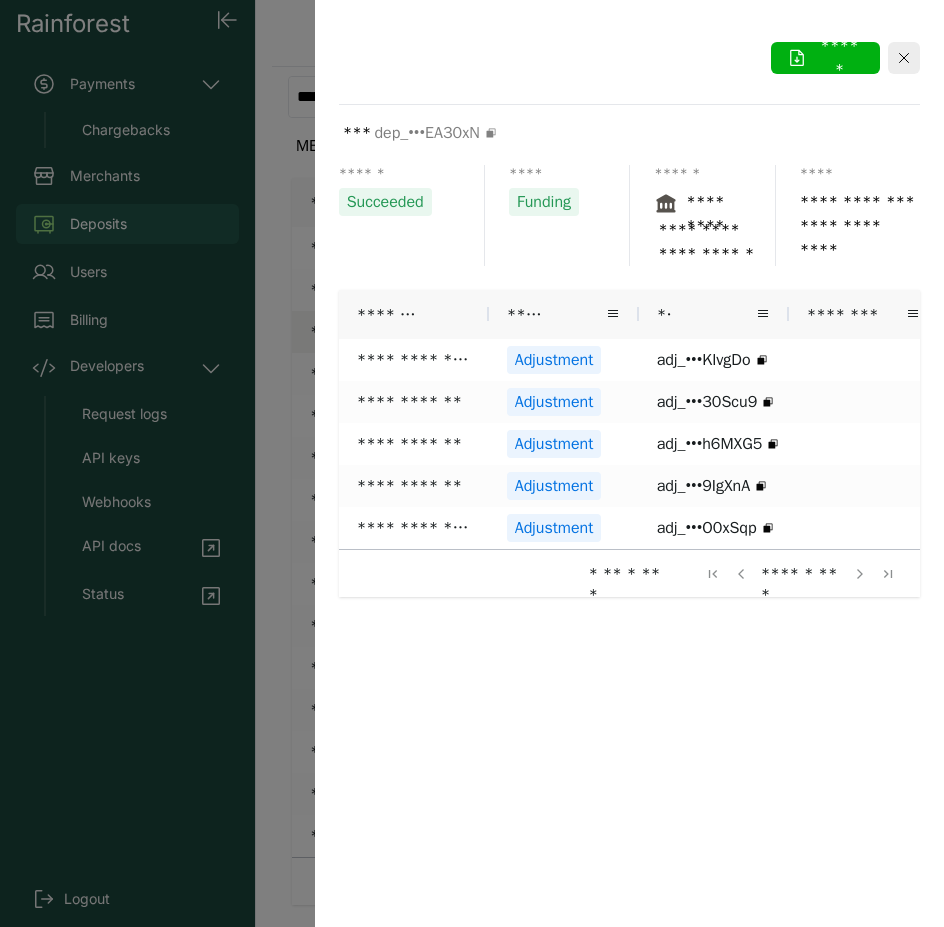 drag, startPoint x: 12, startPoint y: 487, endPoint x: 2, endPoint y: 489, distance: 10.198039 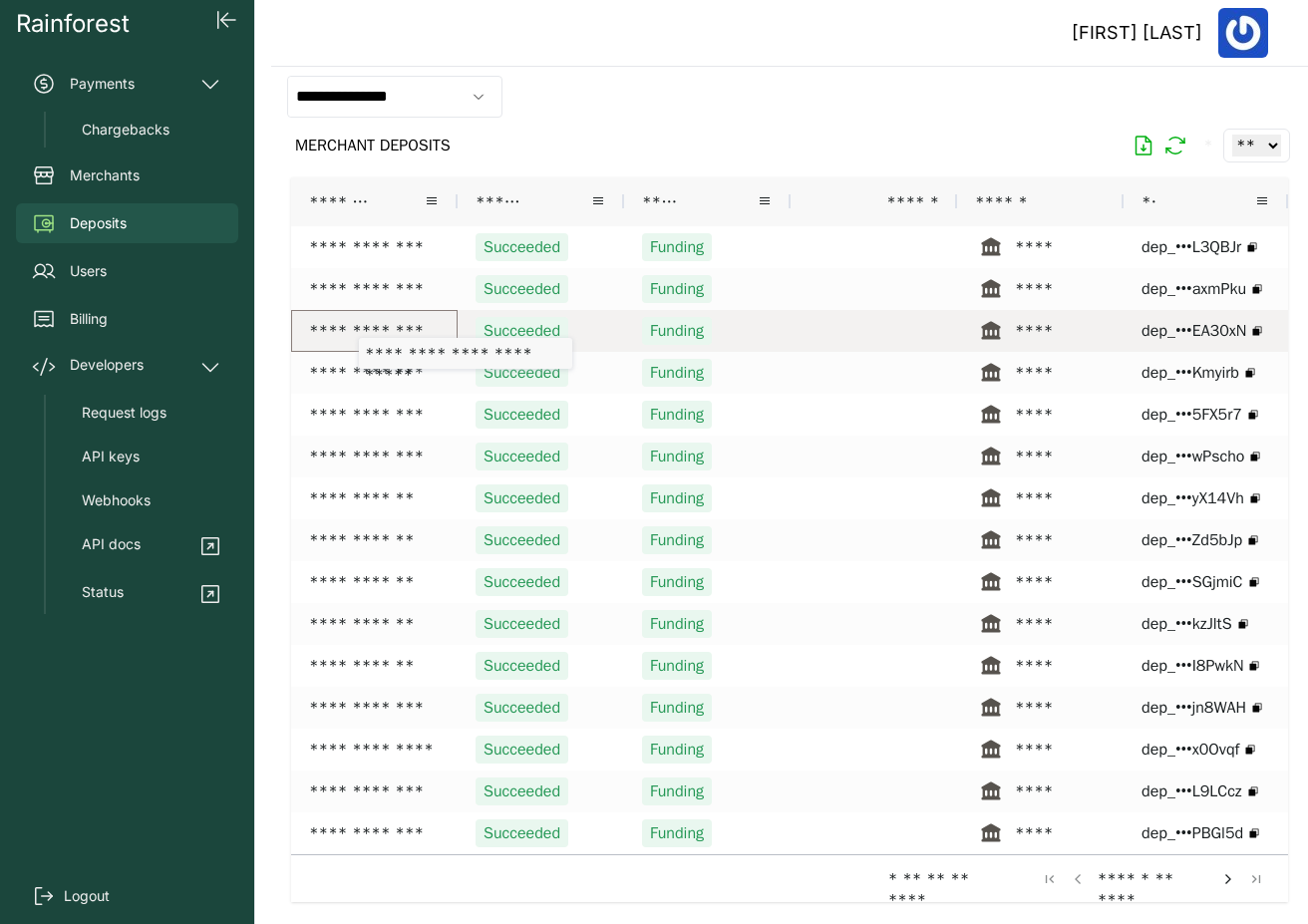 click on "**********" at bounding box center (374, 331) 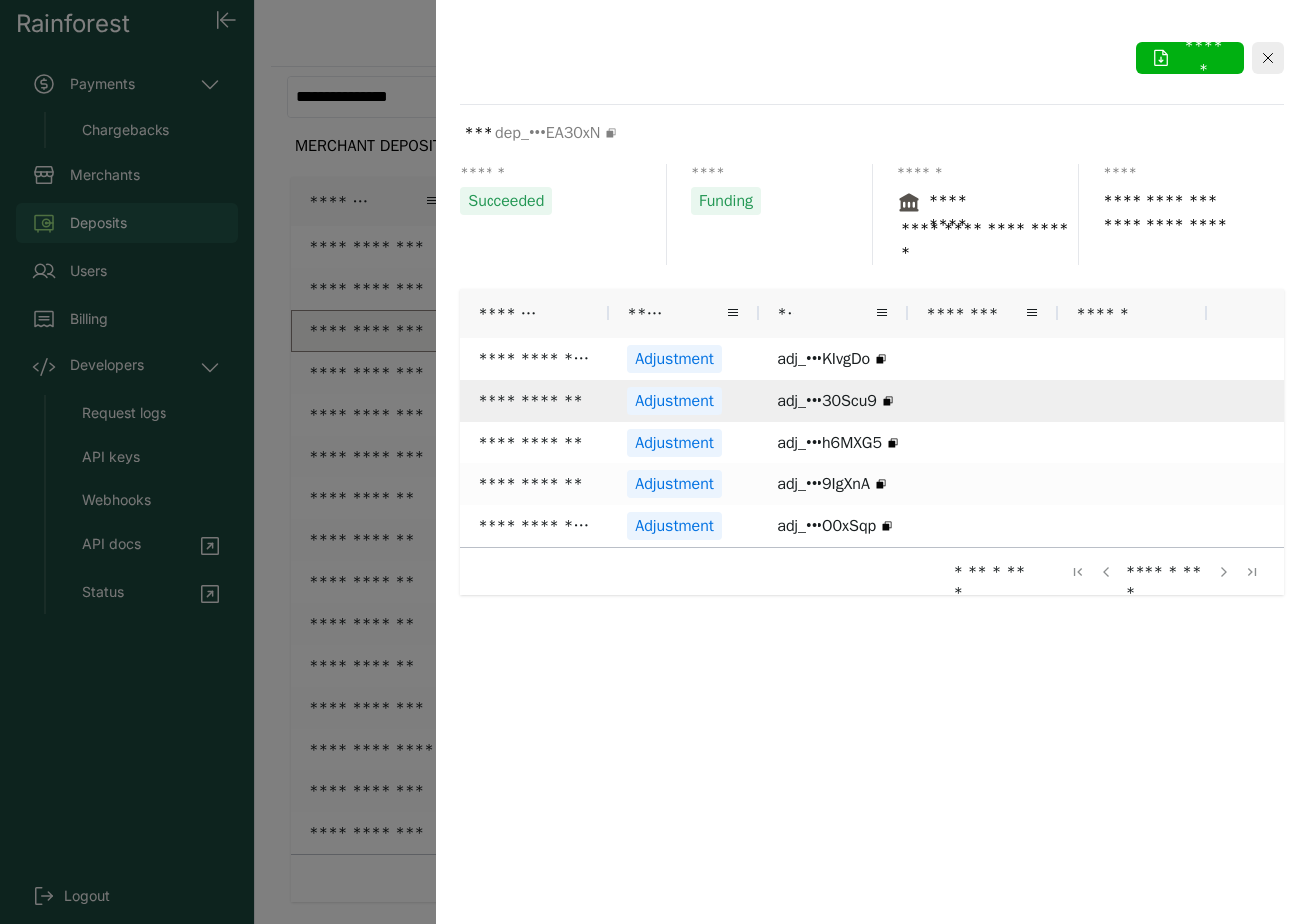 scroll, scrollTop: 0, scrollLeft: 73, axis: horizontal 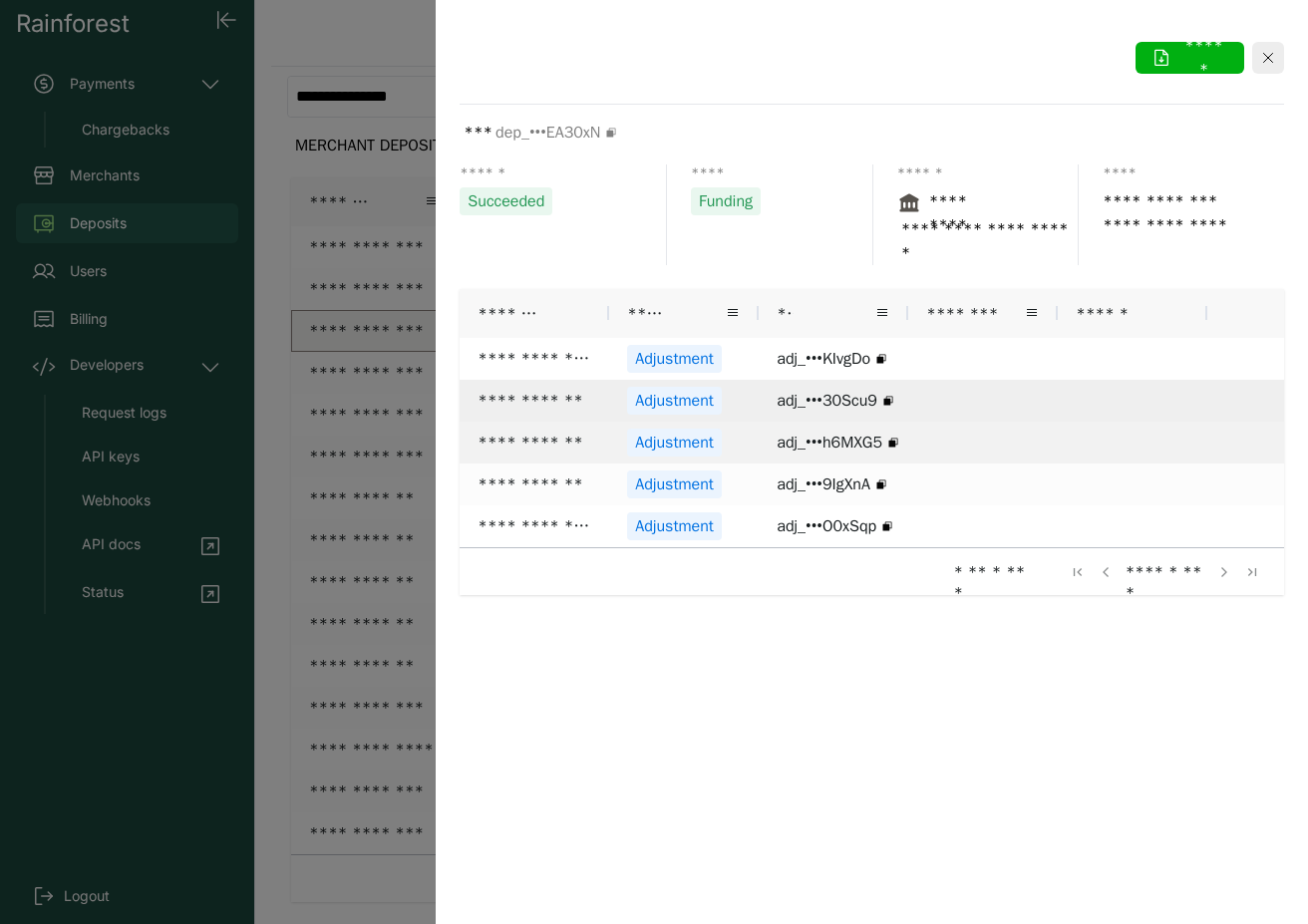 click on "Adjustment" at bounding box center [674, 443] 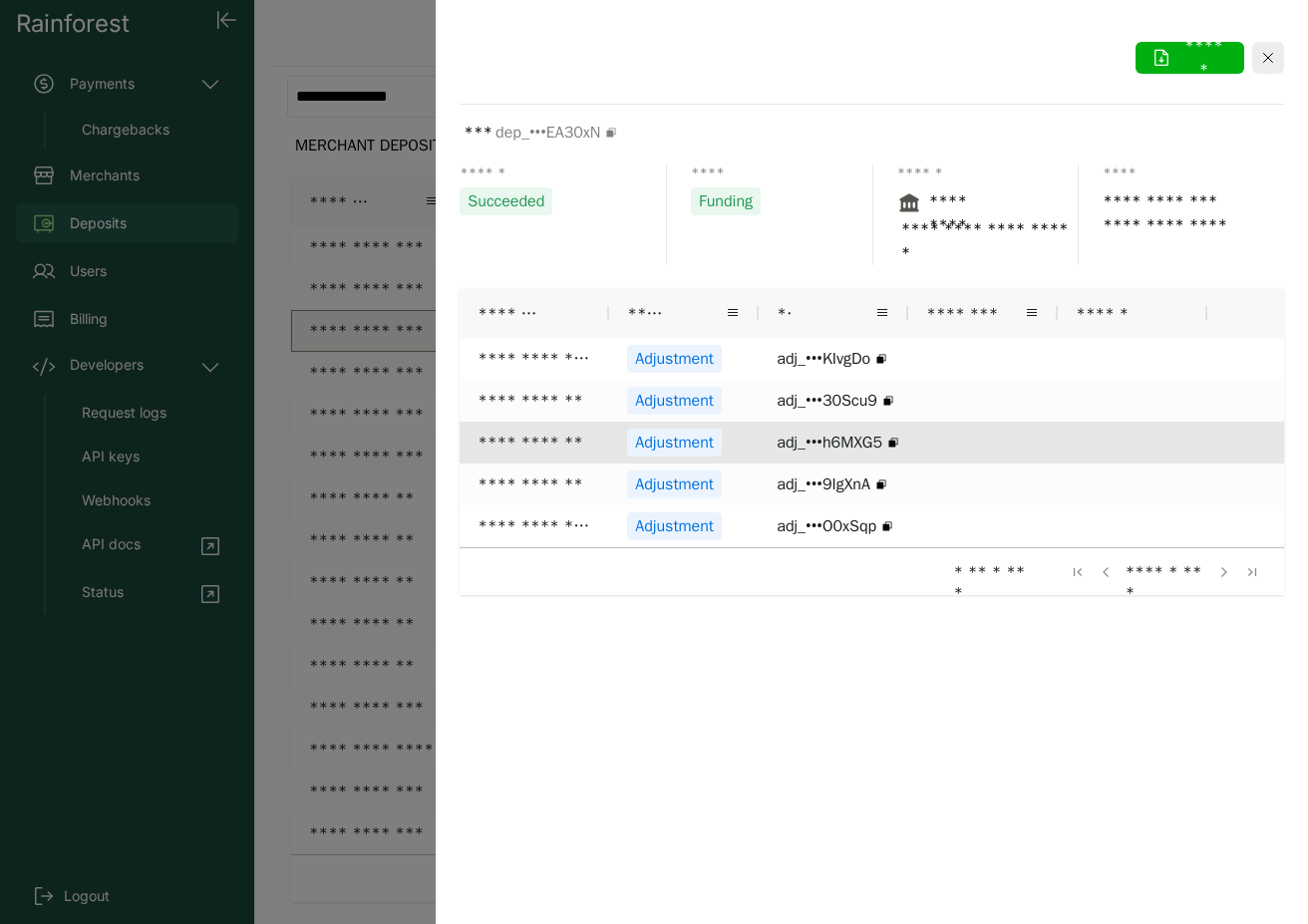 scroll, scrollTop: 0, scrollLeft: 73, axis: horizontal 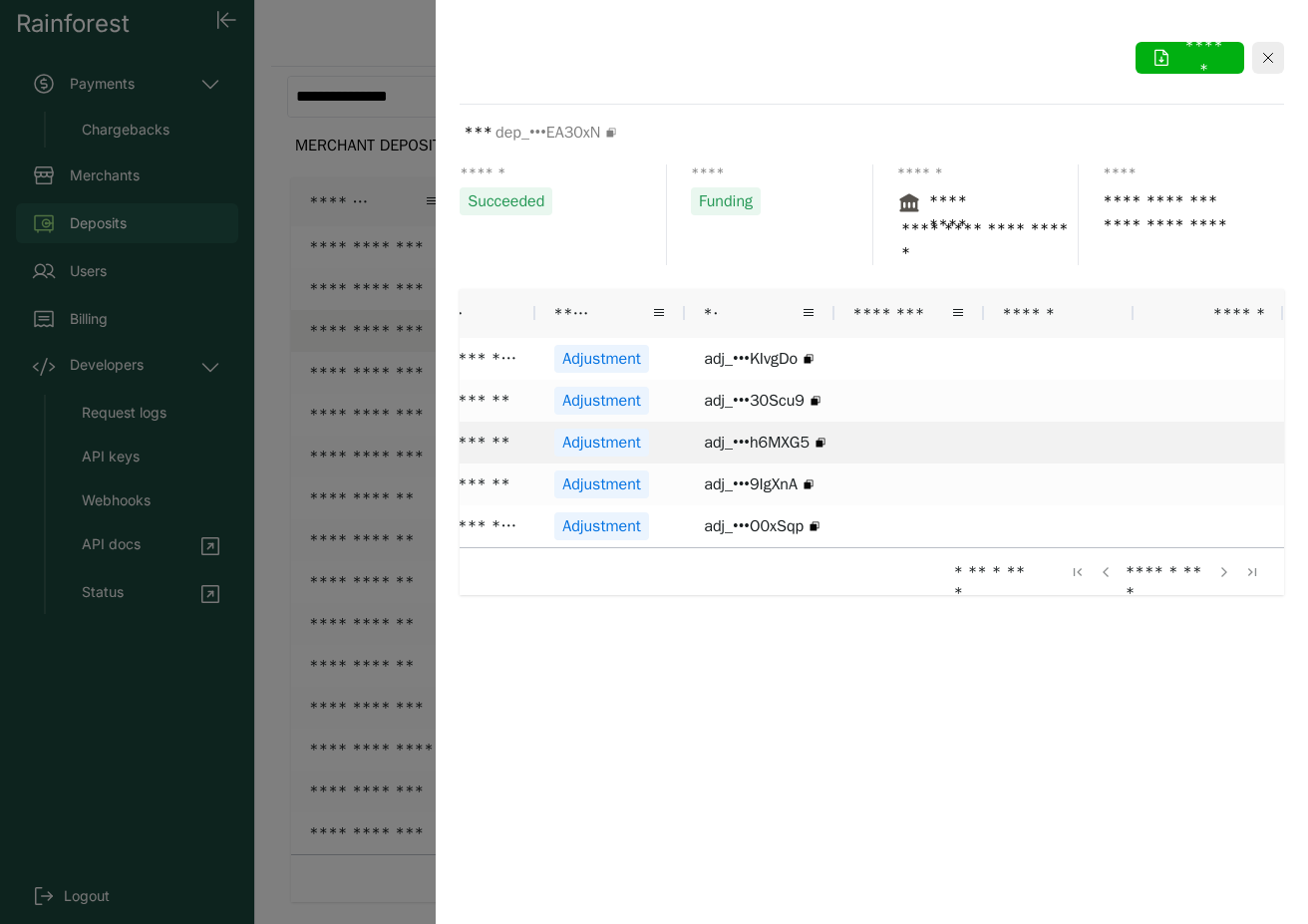 click at bounding box center (654, 462) 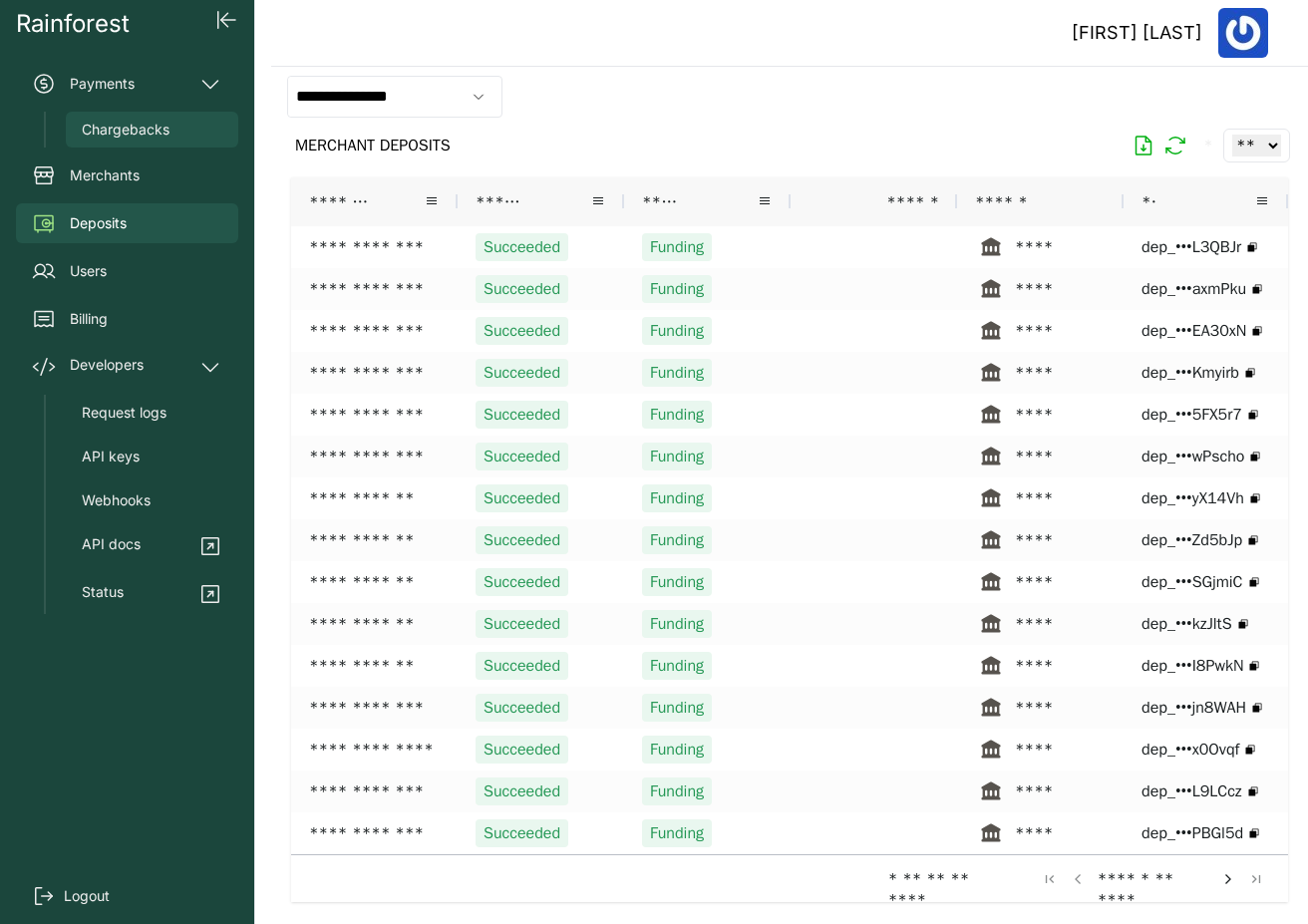 click on "Chargebacks" at bounding box center (126, 130) 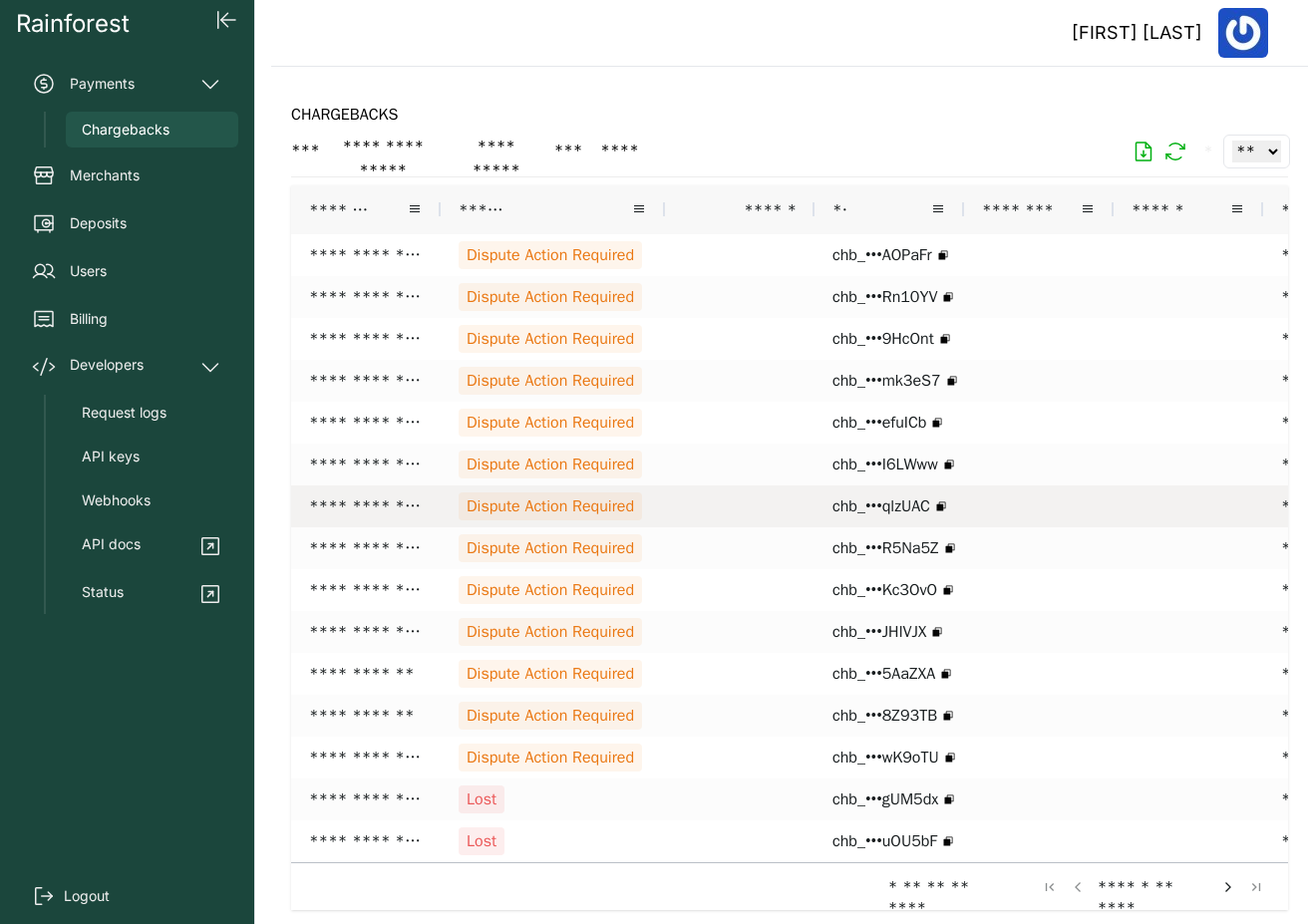 scroll, scrollTop: 0, scrollLeft: 449, axis: horizontal 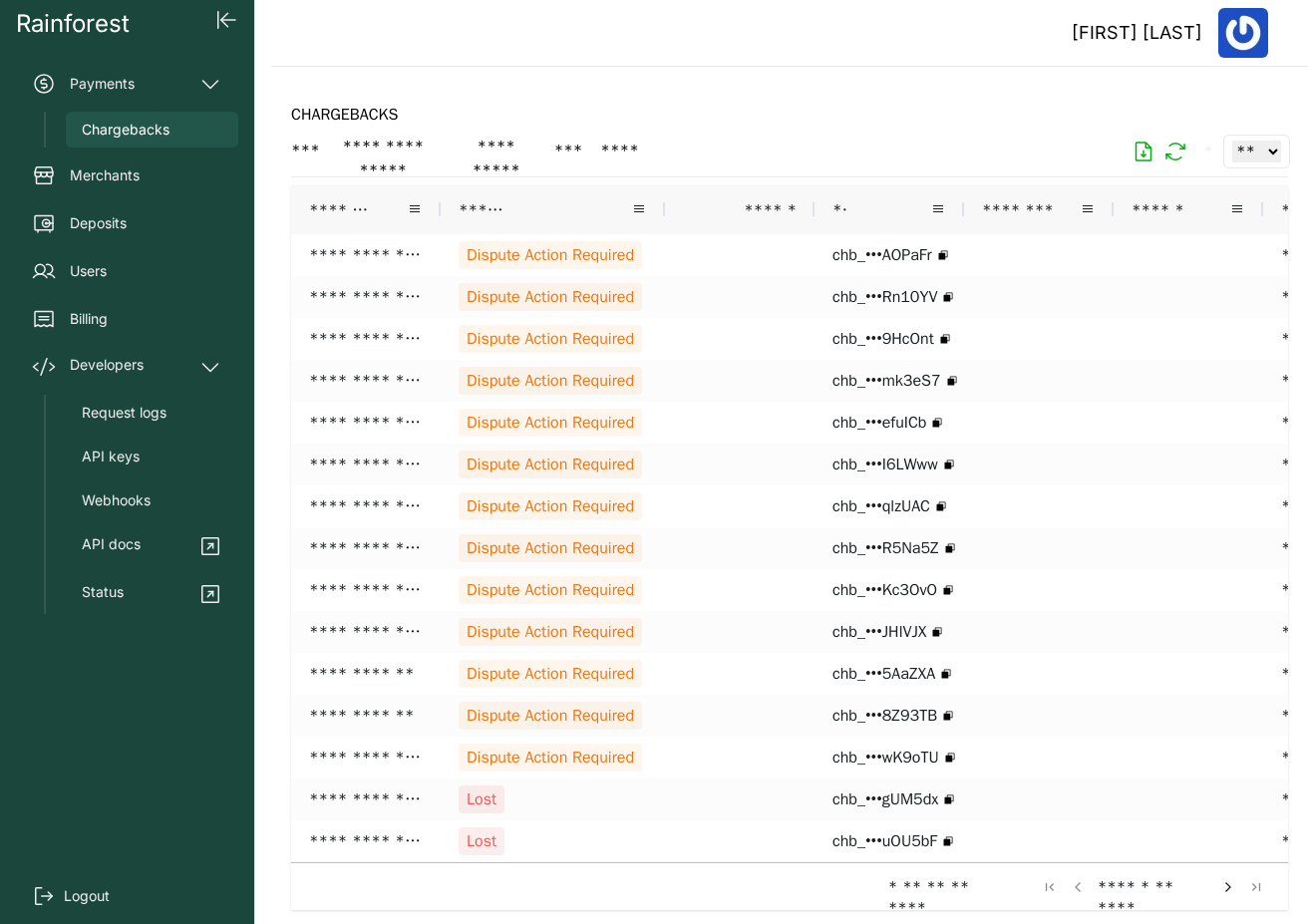 click at bounding box center (1228, 887) 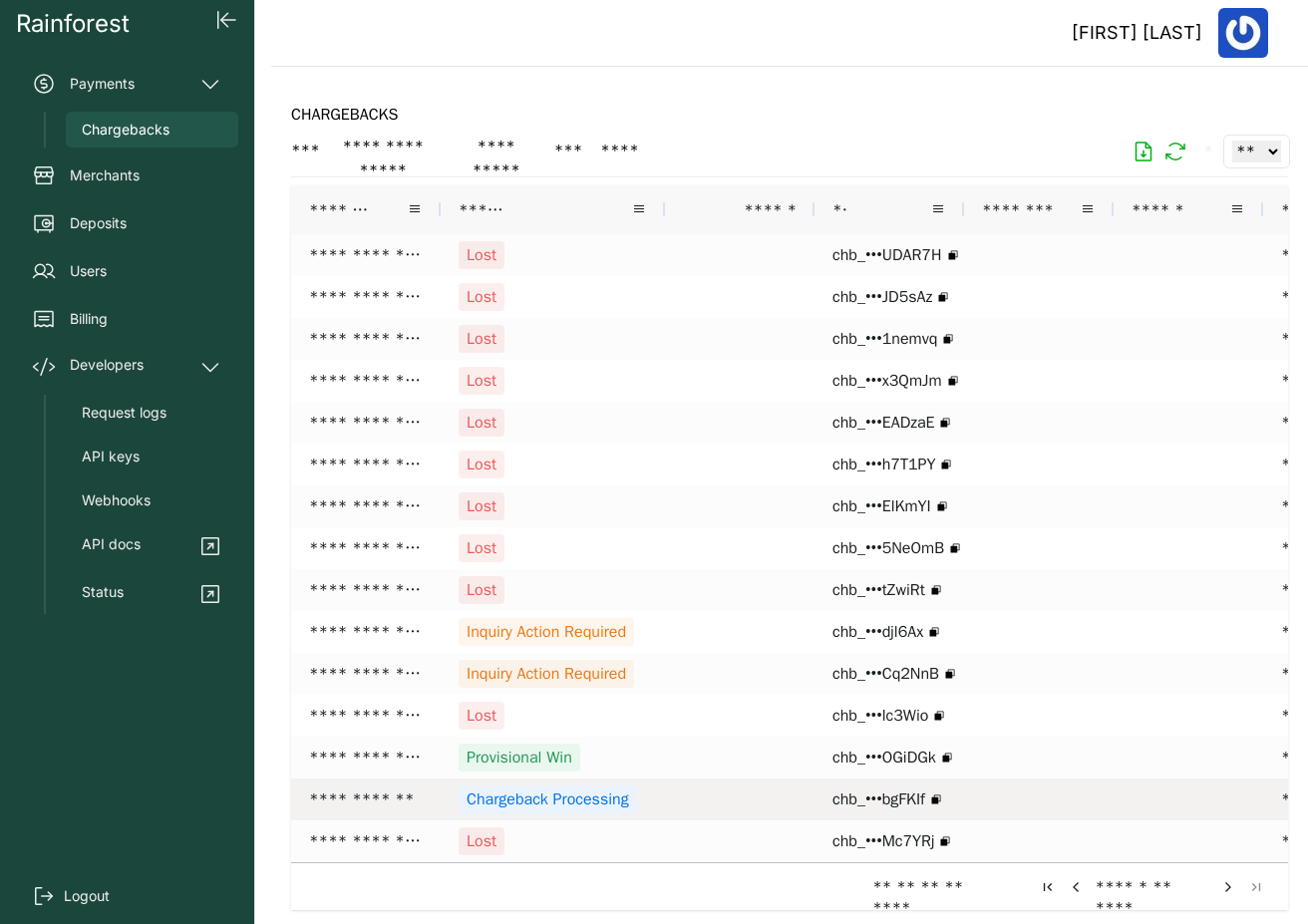scroll, scrollTop: 0, scrollLeft: 344, axis: horizontal 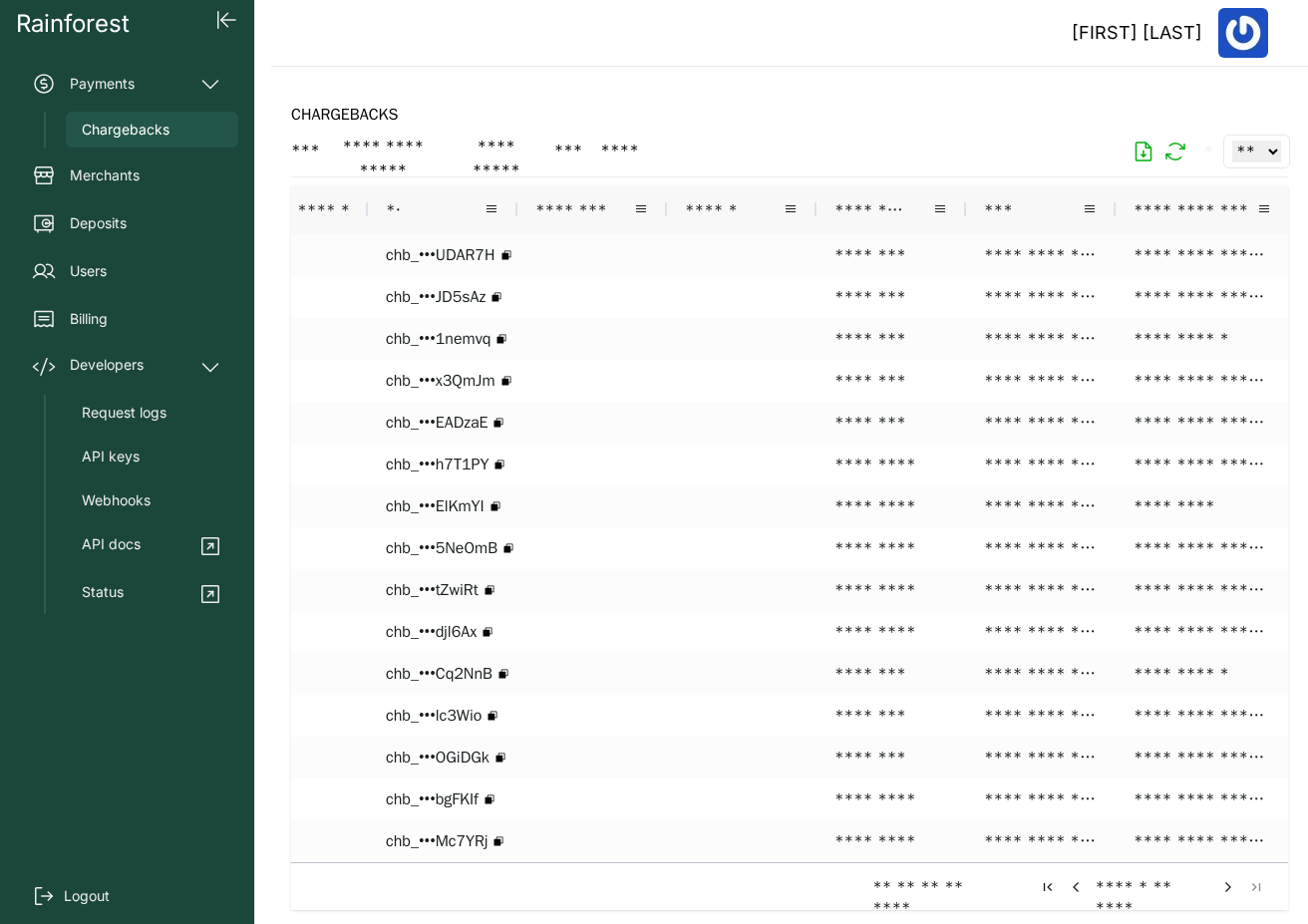 click at bounding box center (1228, 887) 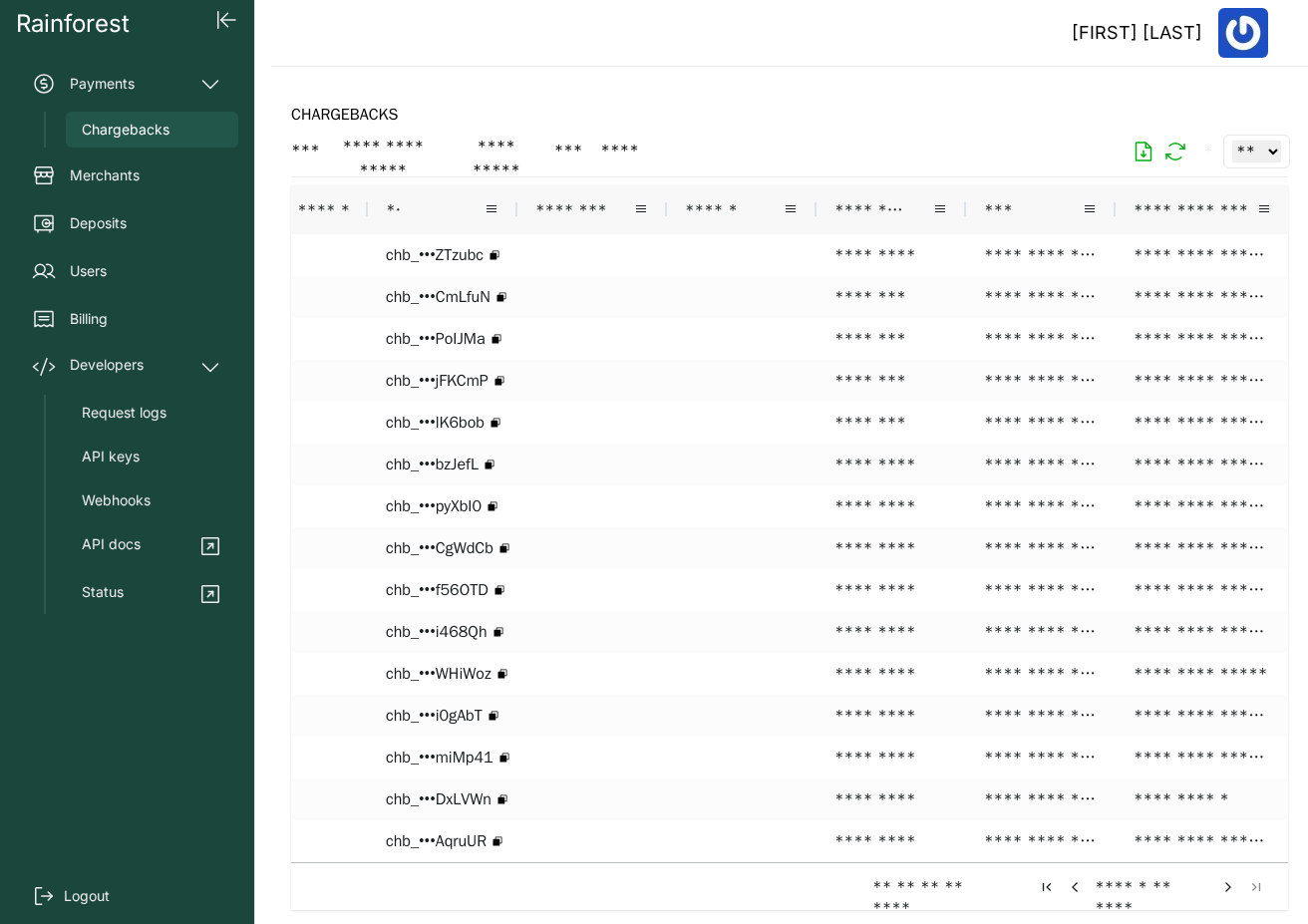 click at bounding box center [1228, 887] 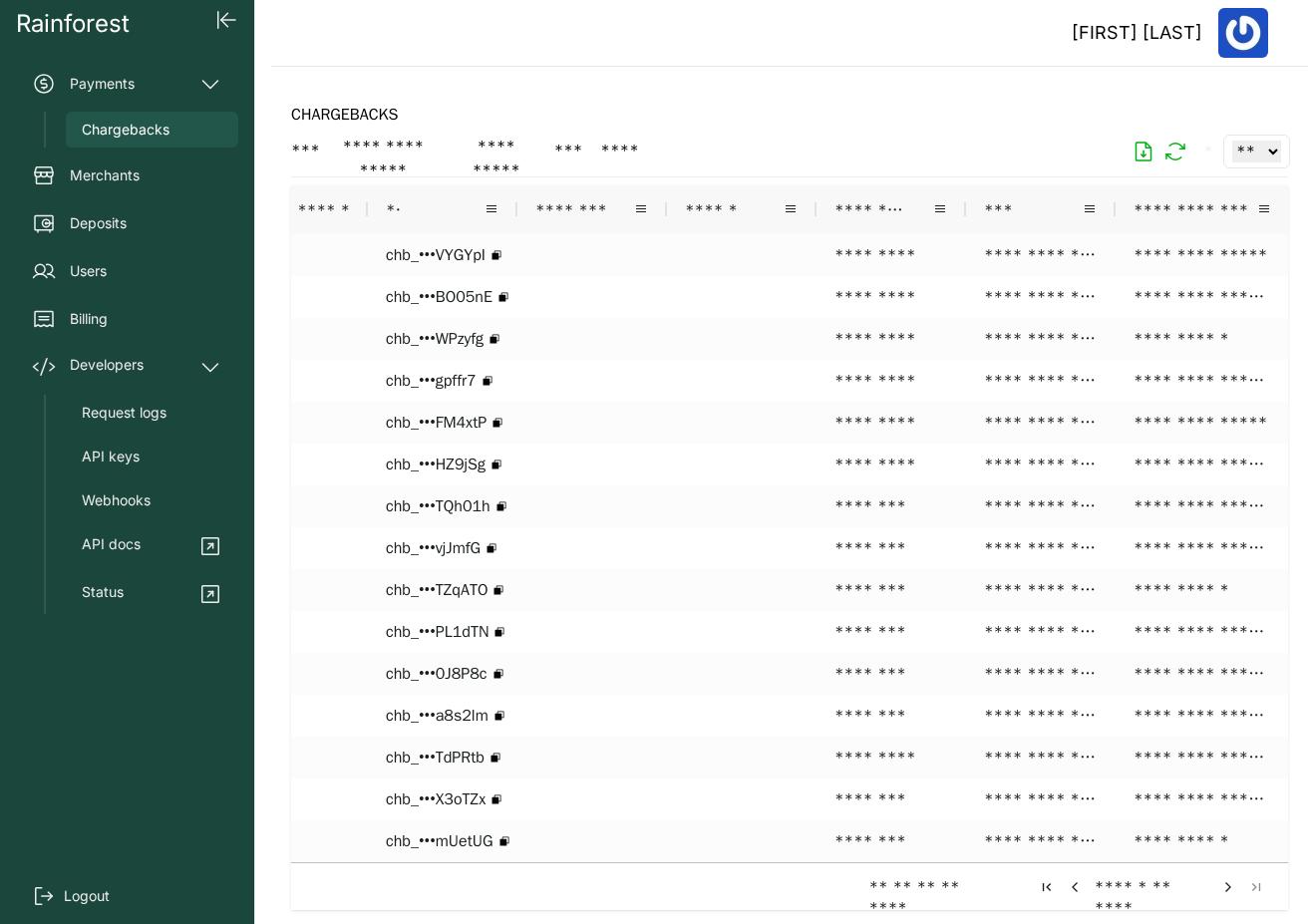 click at bounding box center (1228, 887) 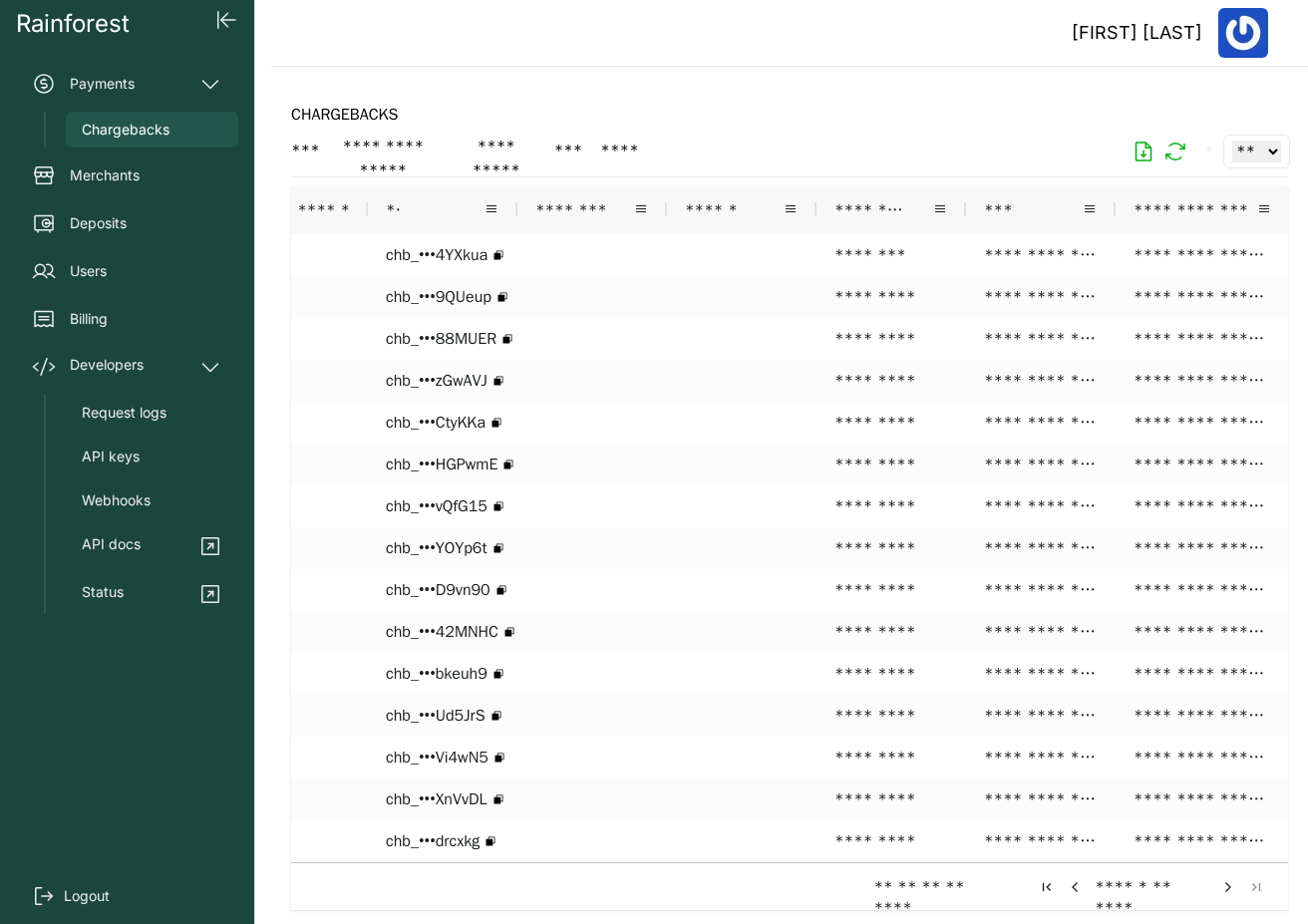 click at bounding box center (1228, 887) 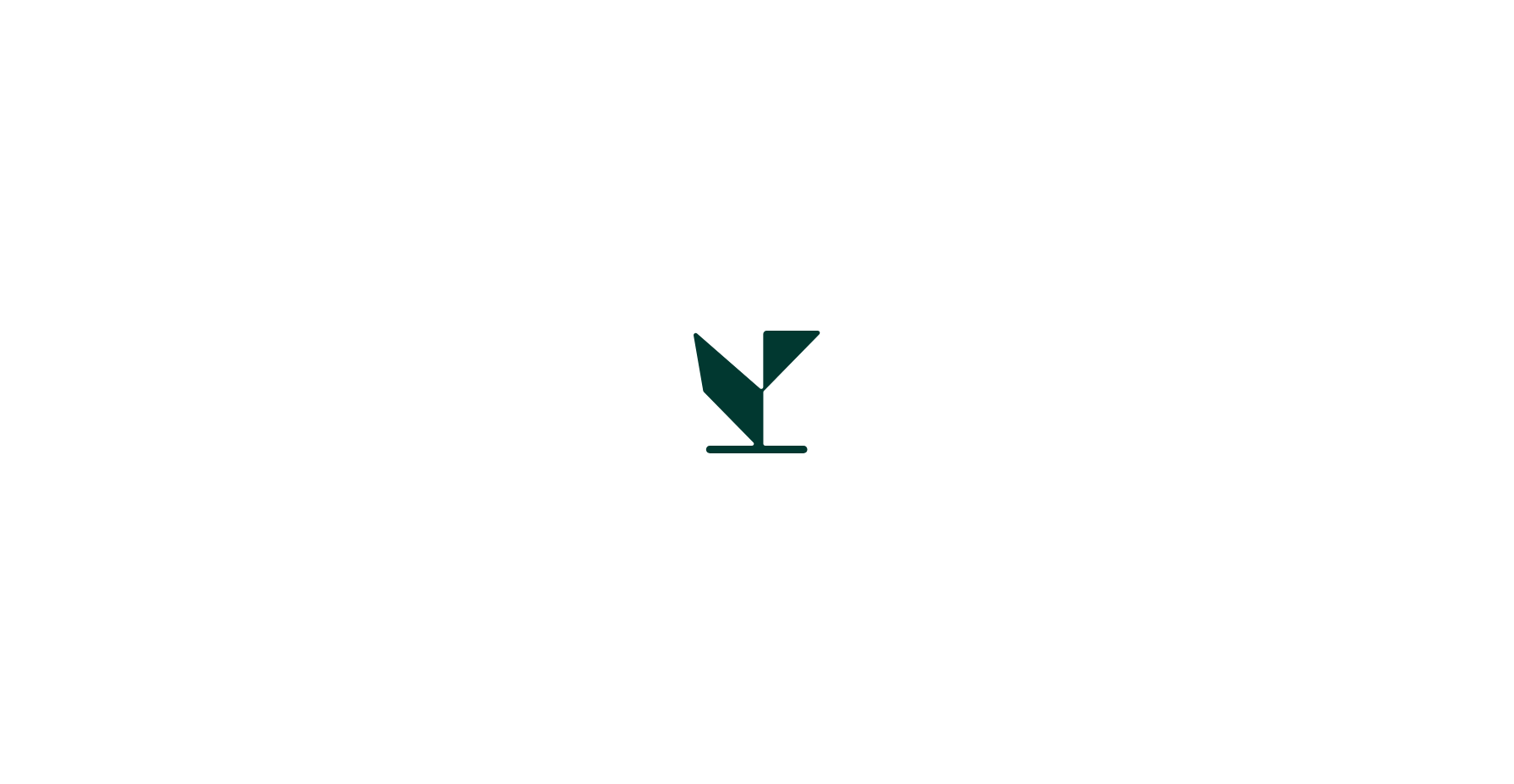 scroll, scrollTop: 0, scrollLeft: 0, axis: both 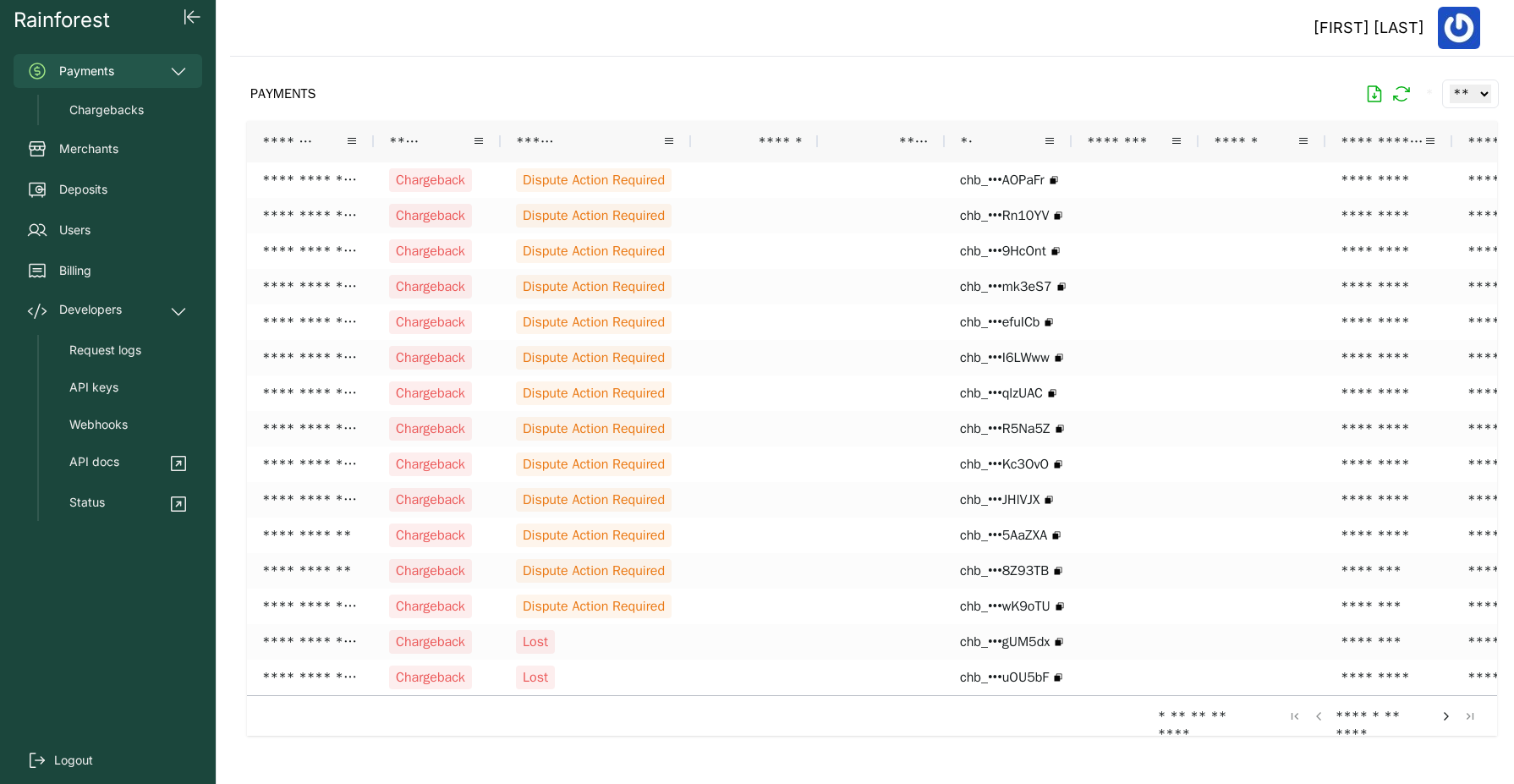 drag, startPoint x: 105, startPoint y: 189, endPoint x: 215, endPoint y: 178, distance: 110.54863 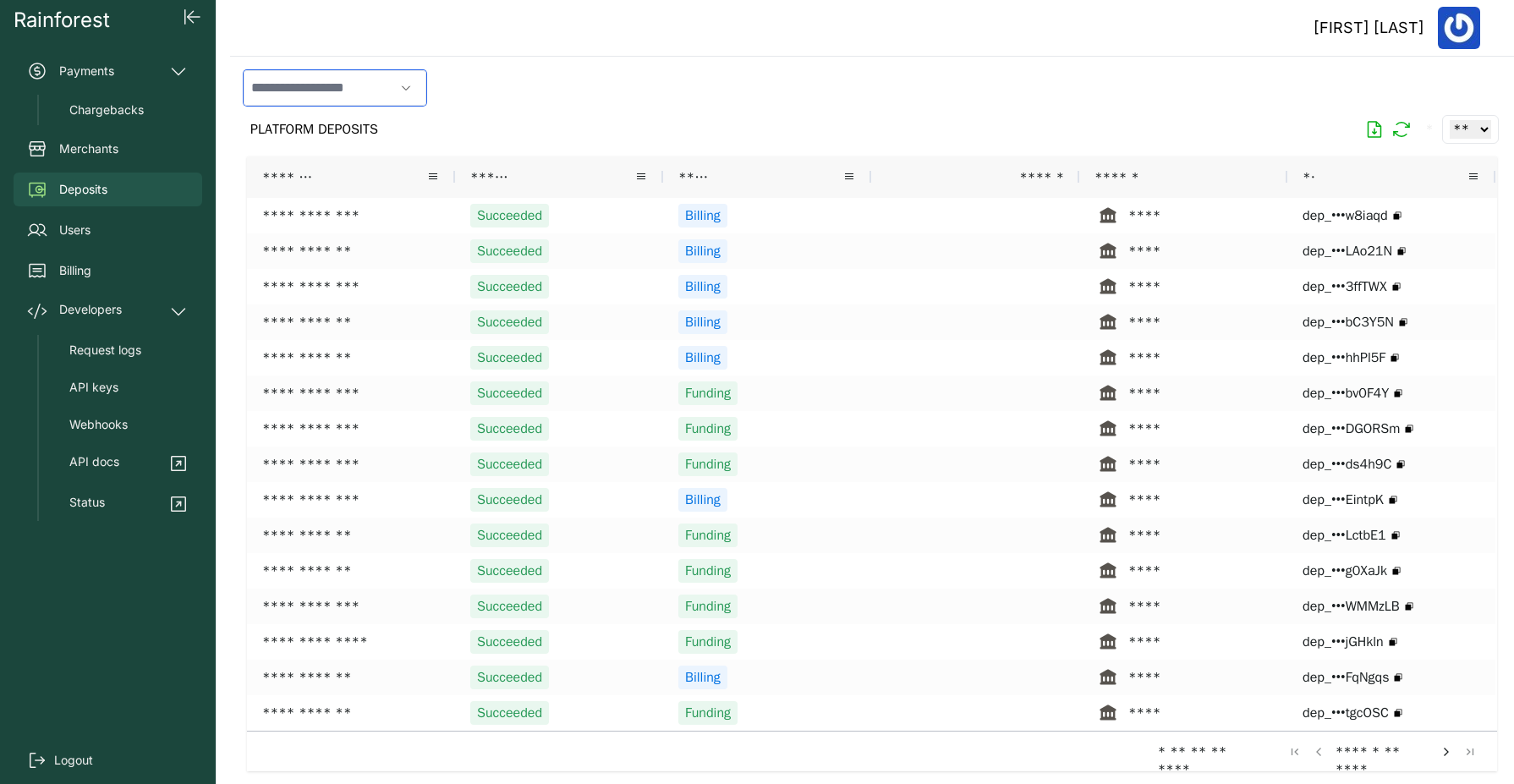 click at bounding box center (319, 88) 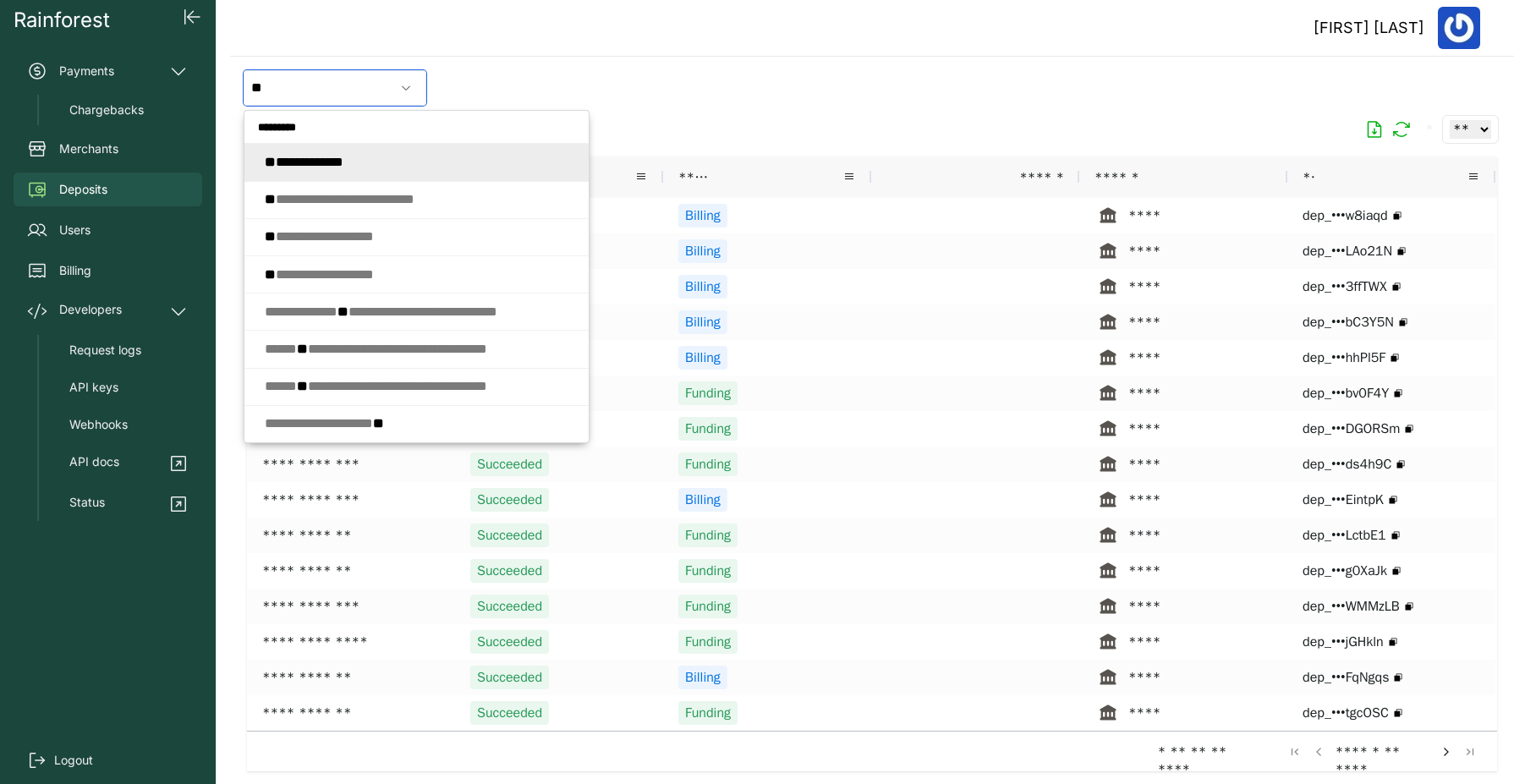 type on "*" 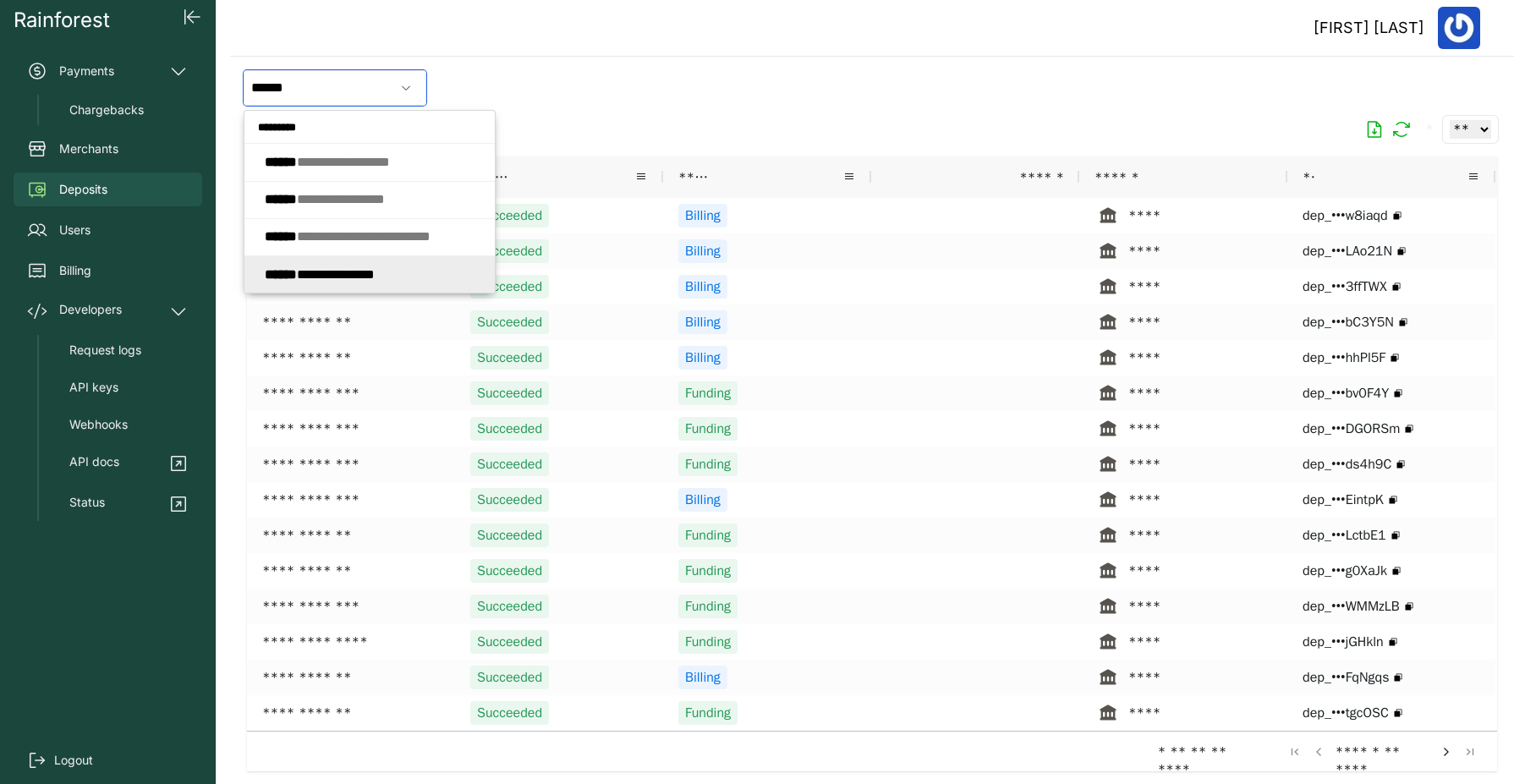 click on "**********" at bounding box center (320, 274) 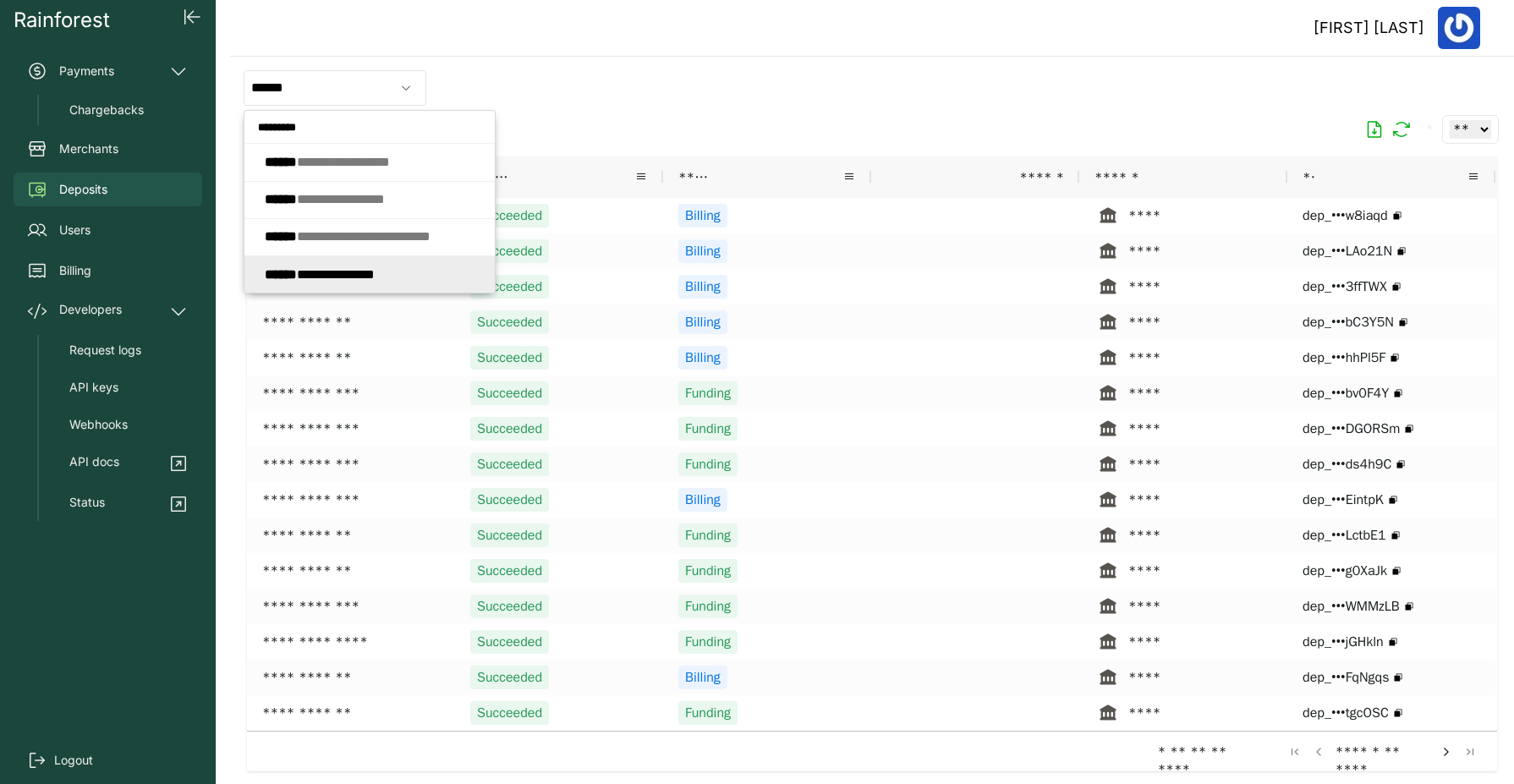 type on "**********" 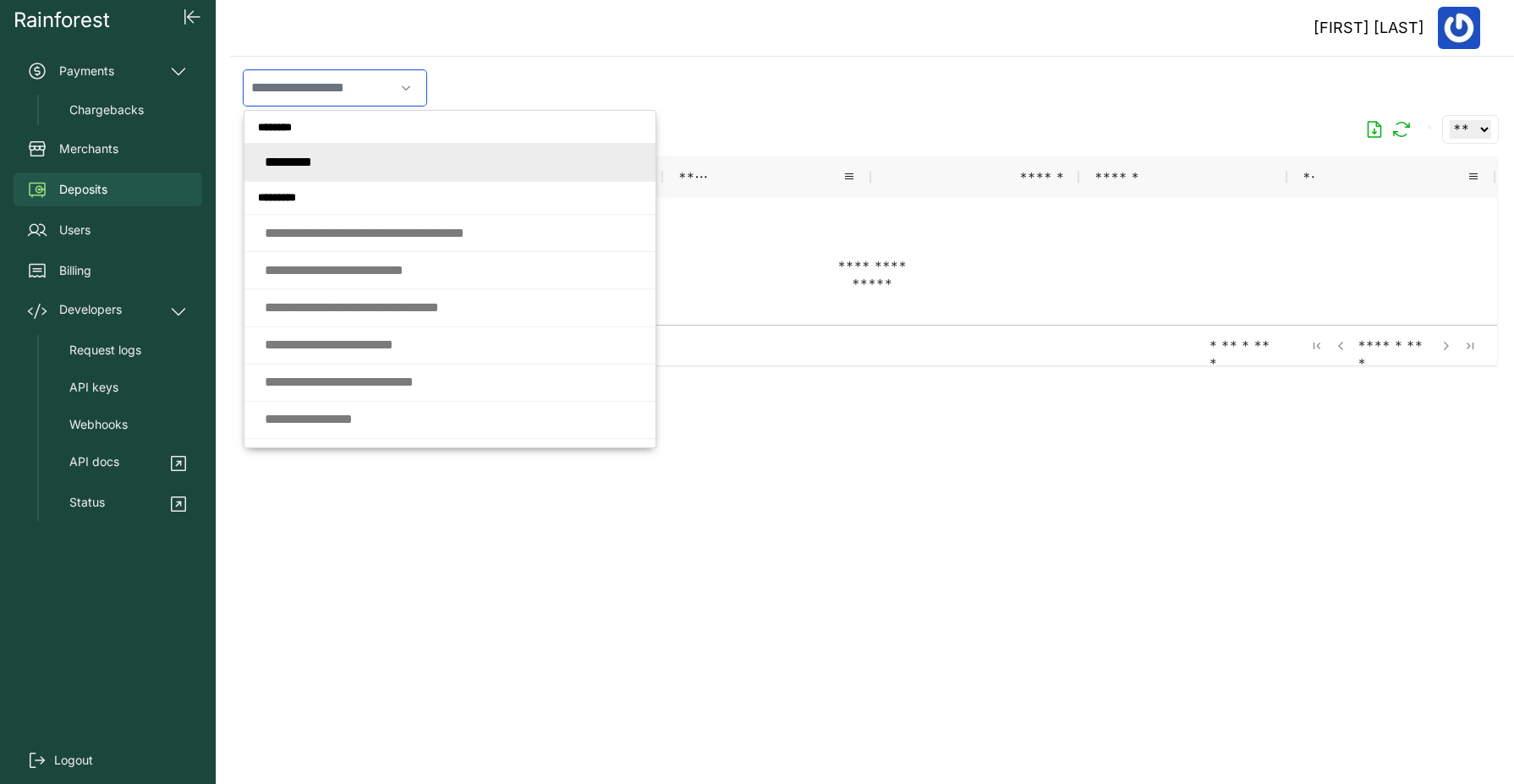 click at bounding box center [319, 88] 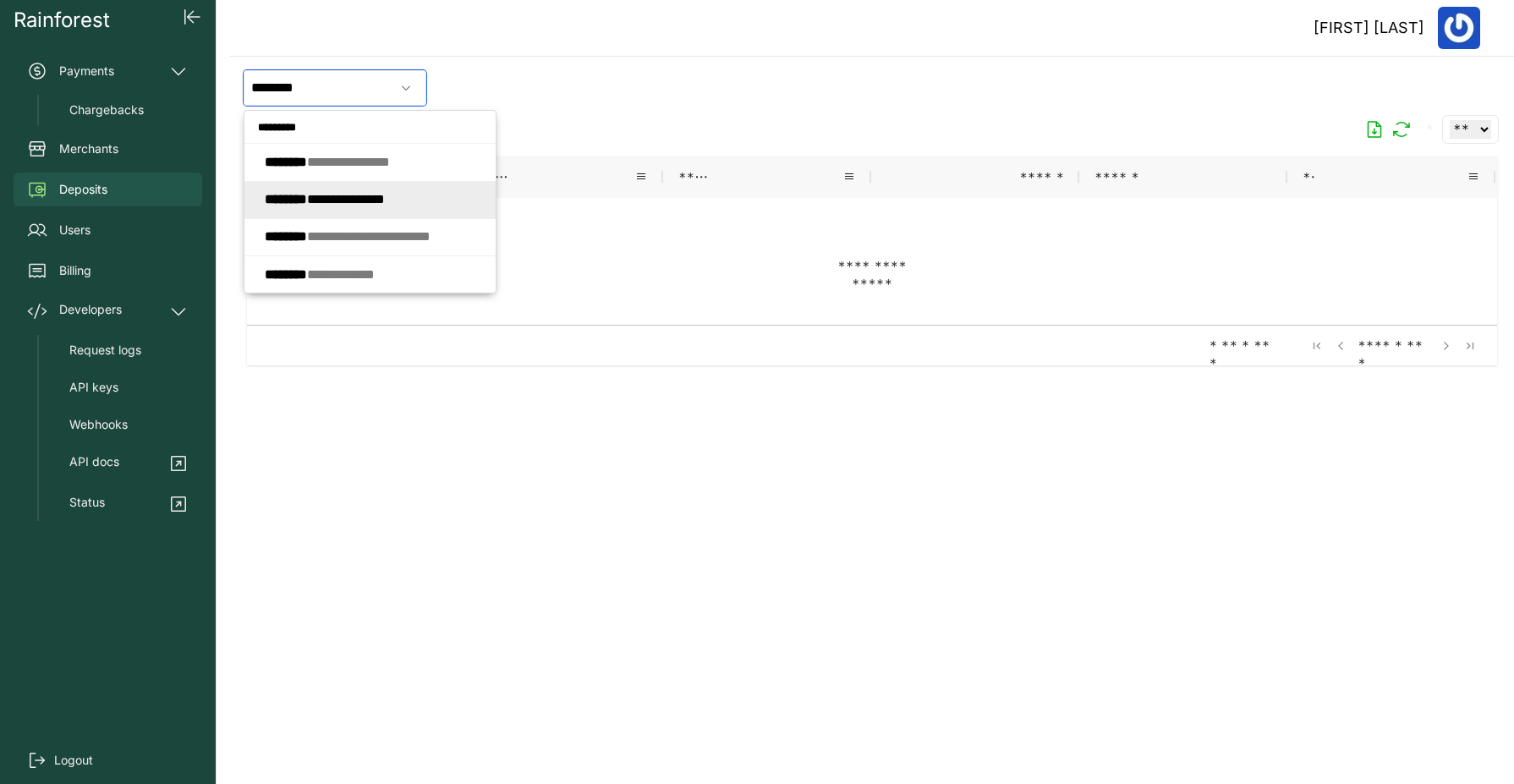 click on "**********" at bounding box center [325, 199] 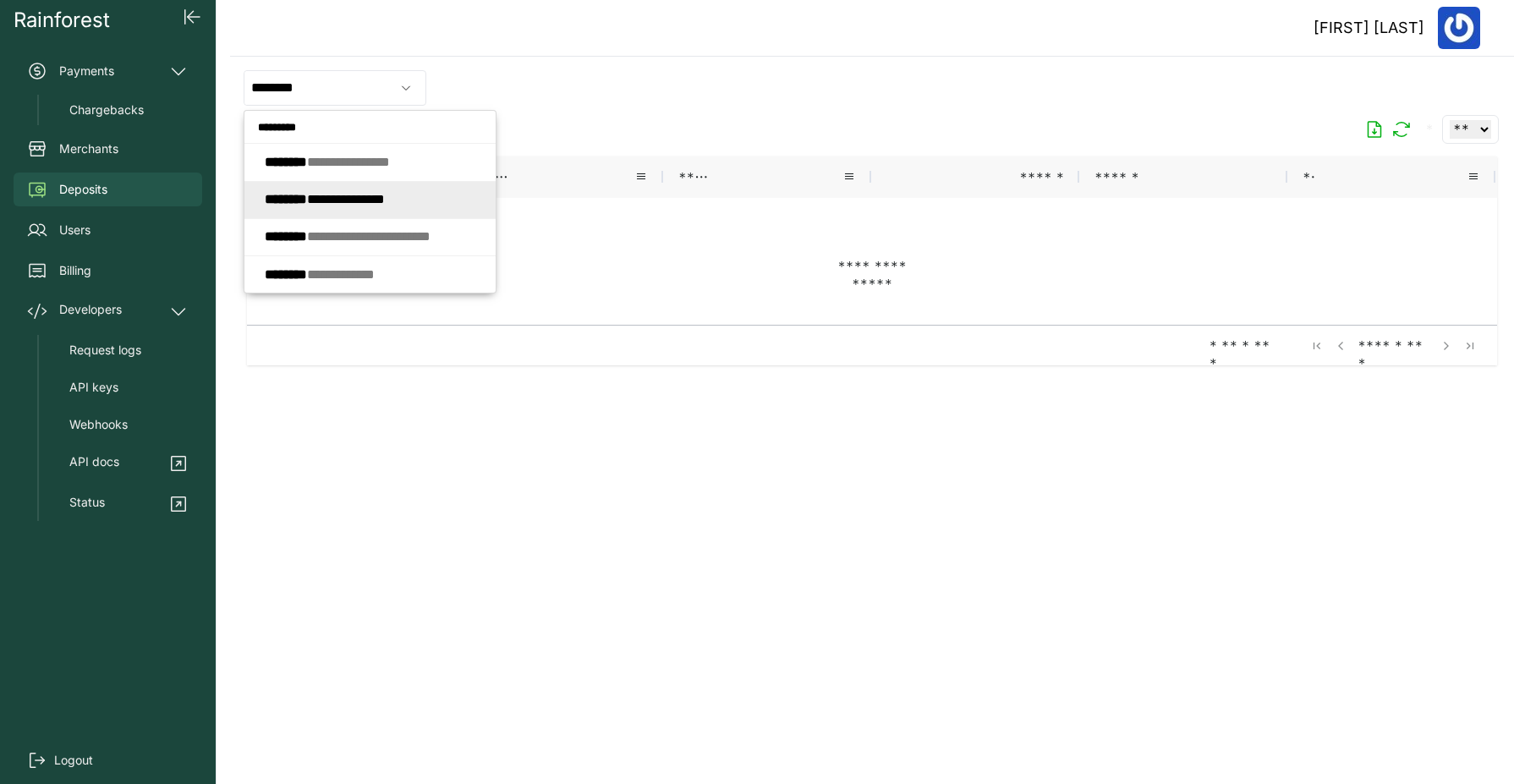 type on "**********" 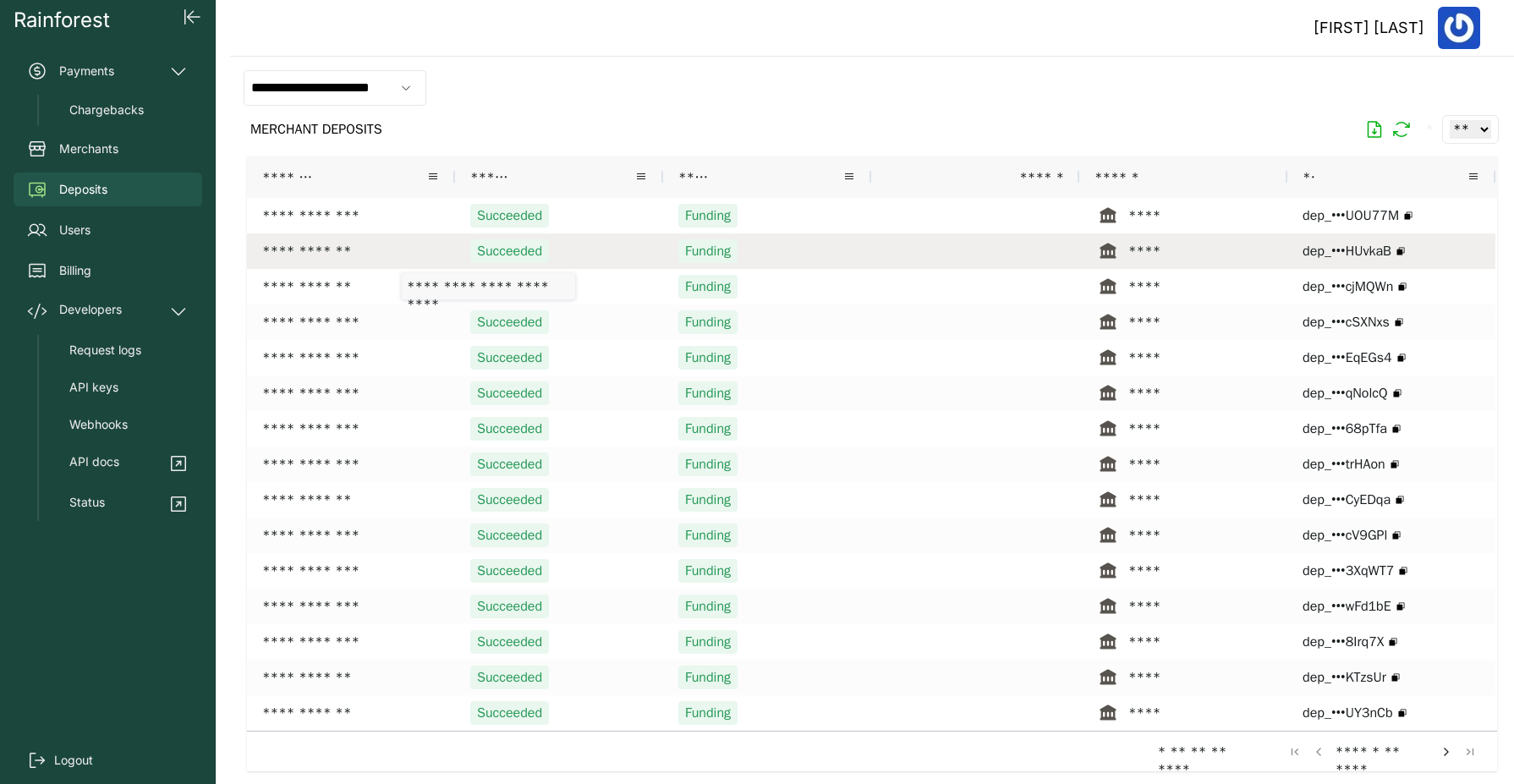 click on "**********" at bounding box center (351, 251) 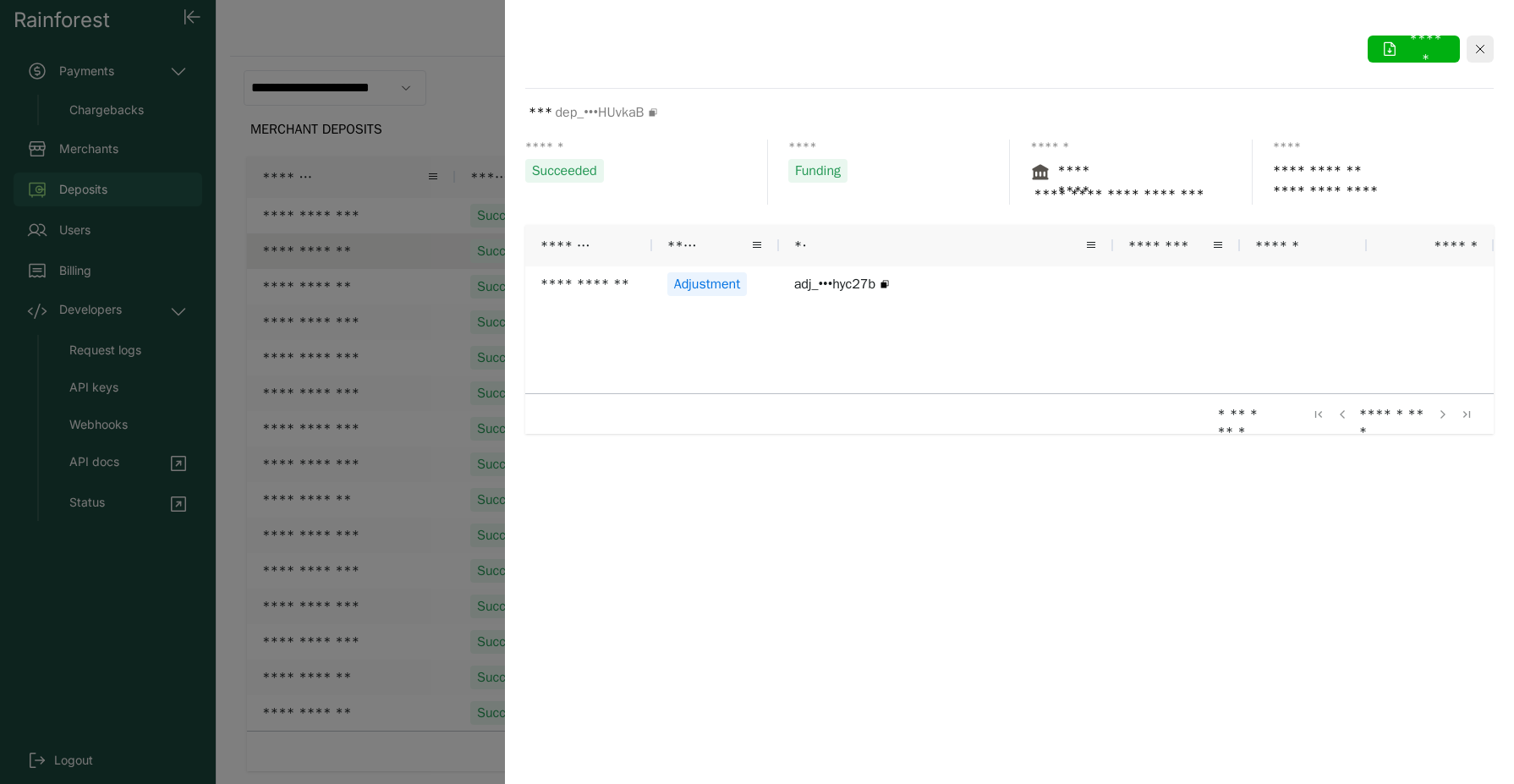 click at bounding box center (757, 392) 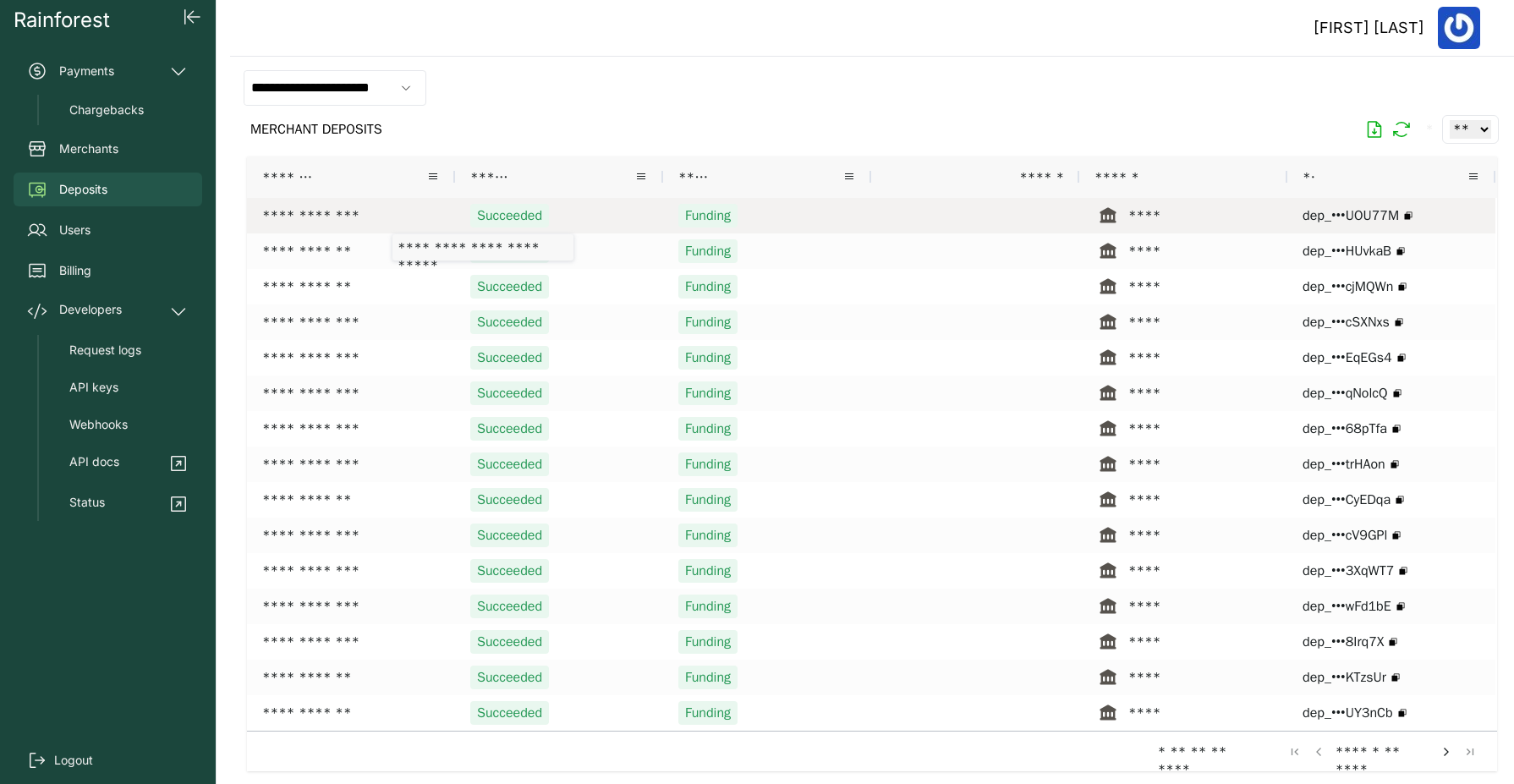 click on "**********" at bounding box center (351, 216) 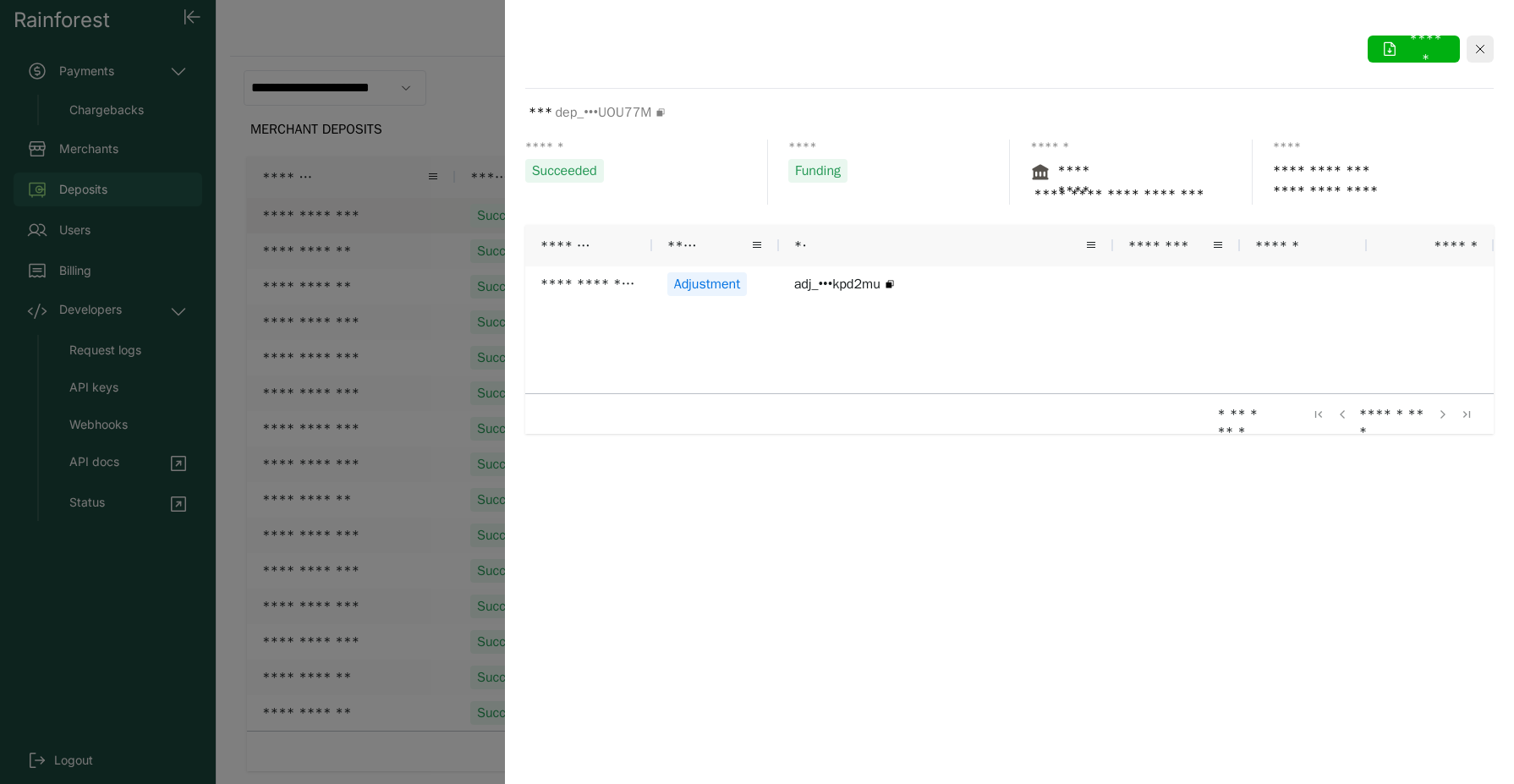 click at bounding box center (757, 392) 